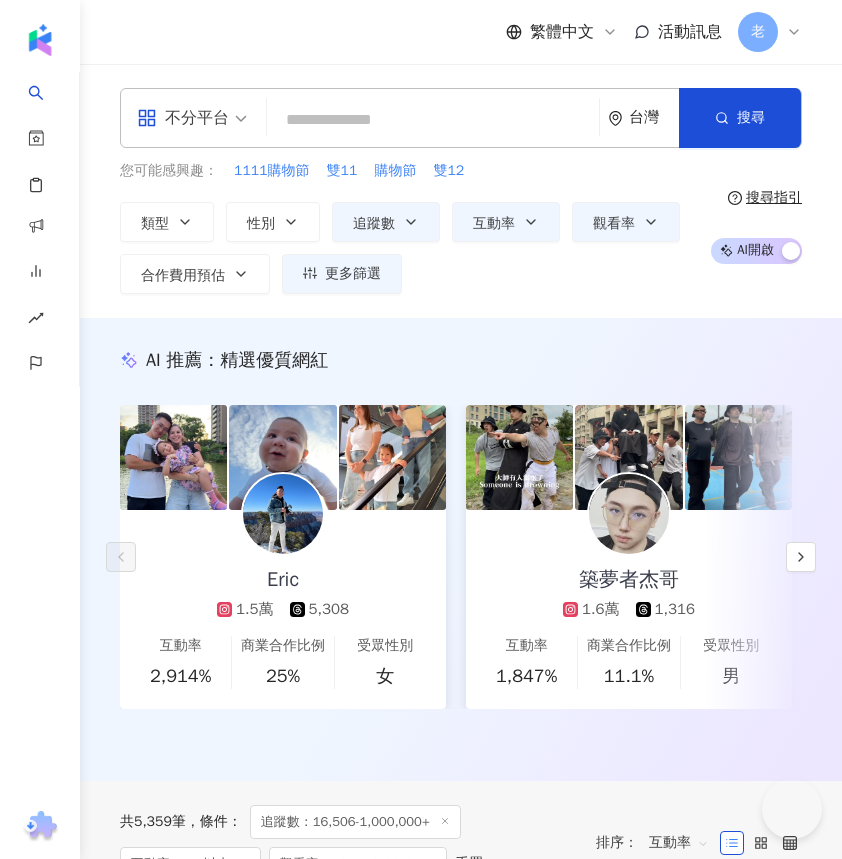 scroll, scrollTop: 0, scrollLeft: 0, axis: both 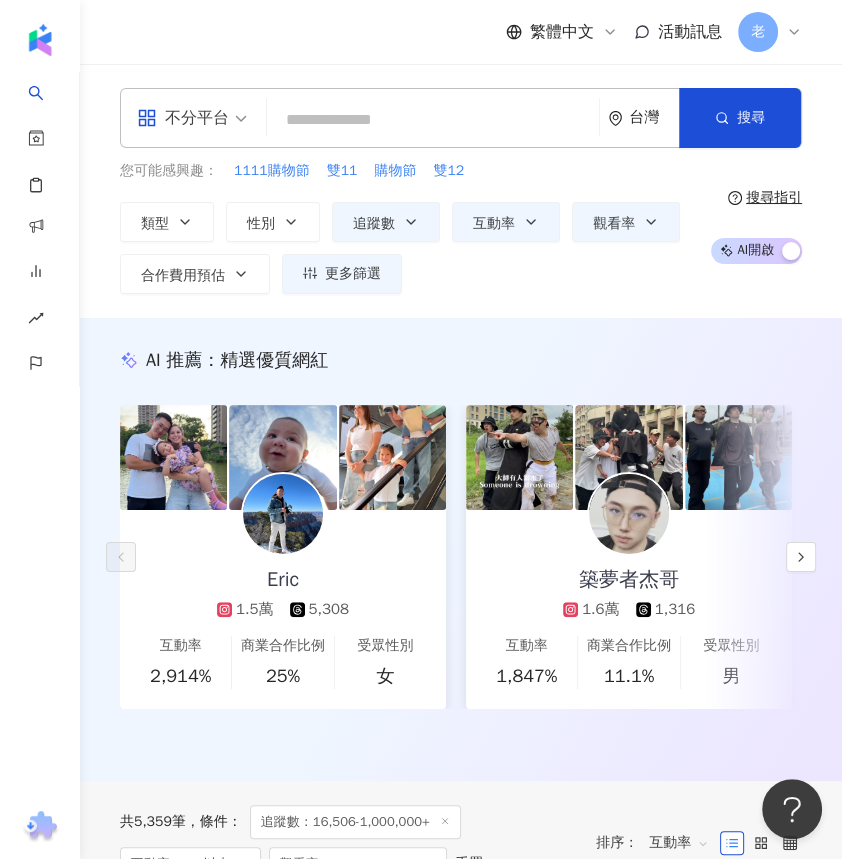 click on "不分平台 台灣 搜尋 eec0981c-87d7-4ab6-986e-d7c806062a98 Shanize TSOU 134,969   追蹤者 搜尋名稱、敘述、貼文含有關鍵字 “ Shanize TSOU ” 的網紅" at bounding box center [461, 118] 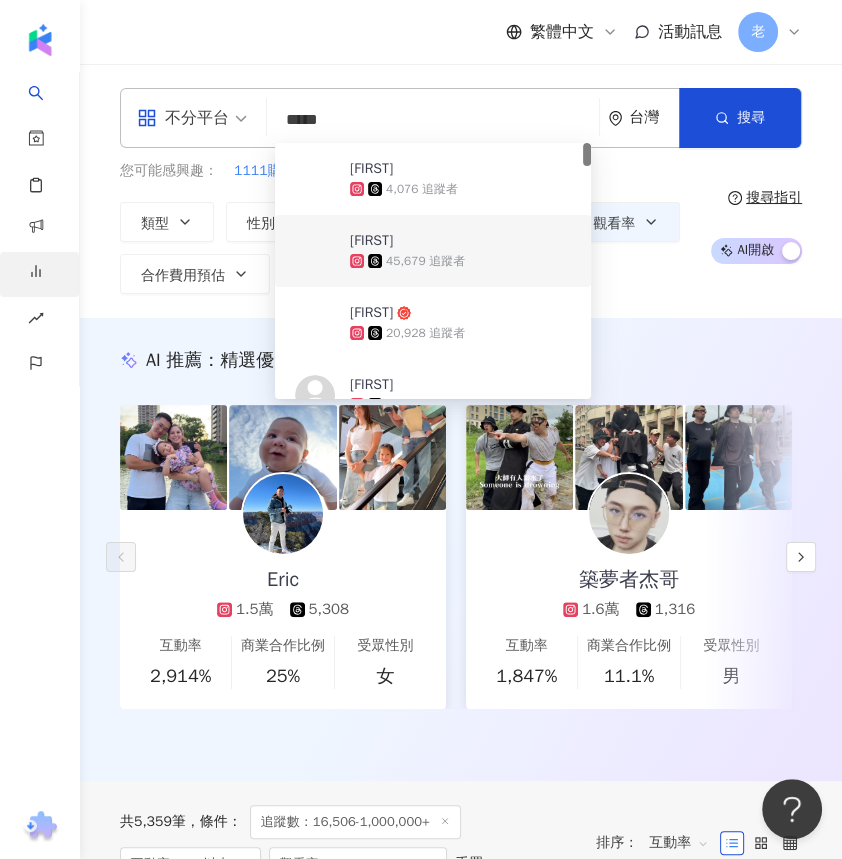 type on "*****" 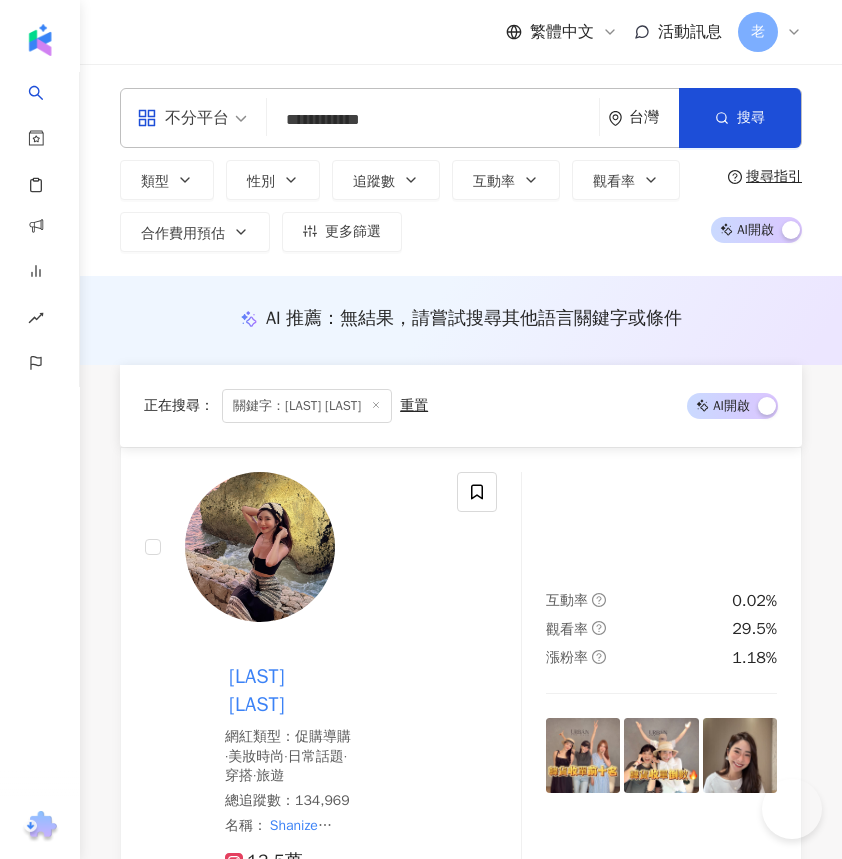 scroll, scrollTop: 2454, scrollLeft: 0, axis: vertical 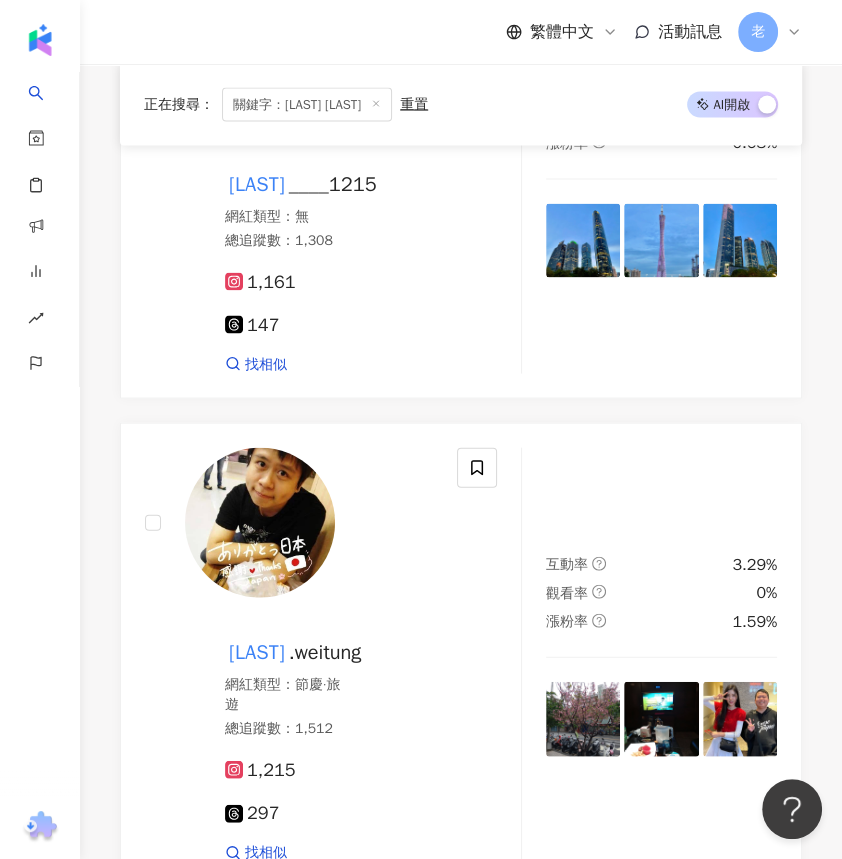 click on "關鍵字：Shanize TSOU" at bounding box center (307, 105) 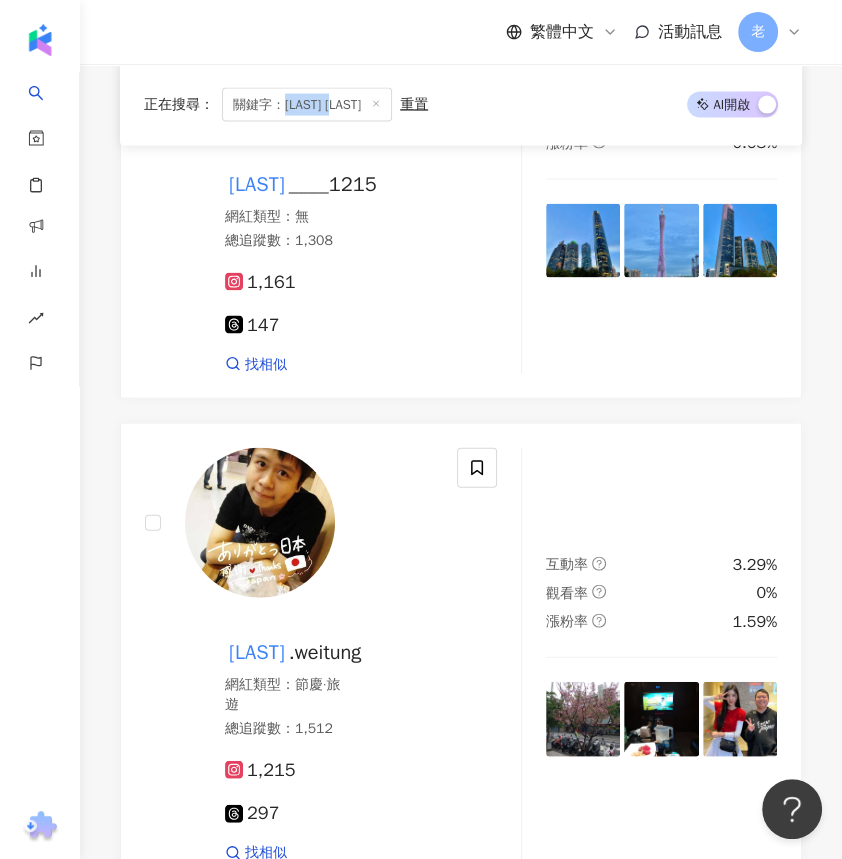 click on "關鍵字：Shanize TSOU" at bounding box center (307, 105) 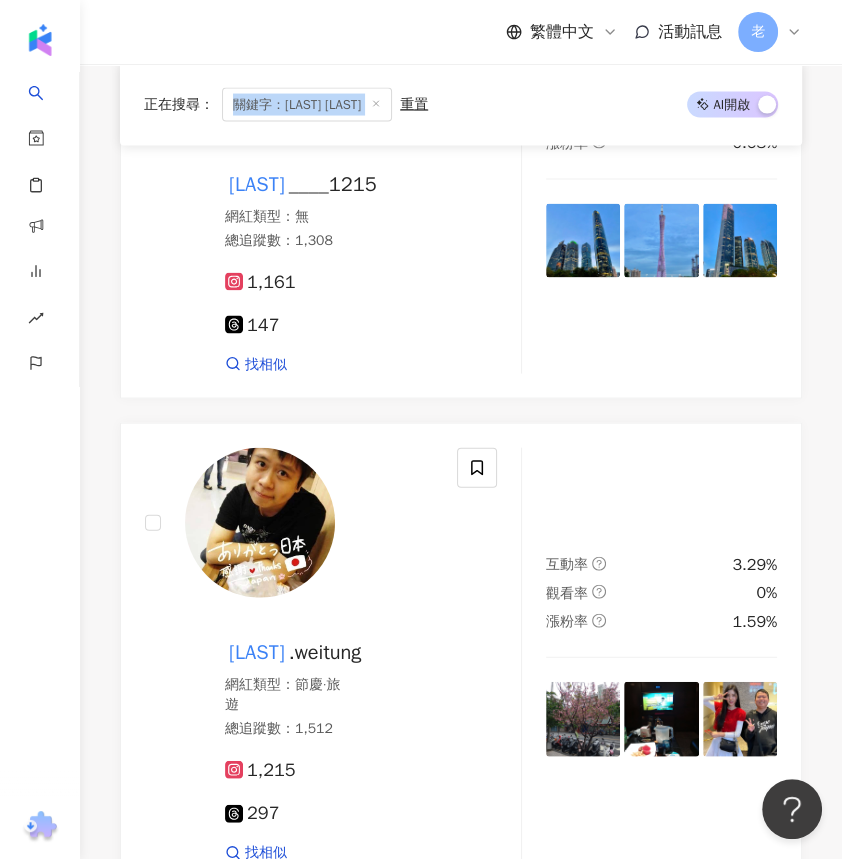 click on "關鍵字：Shanize TSOU" at bounding box center [307, 105] 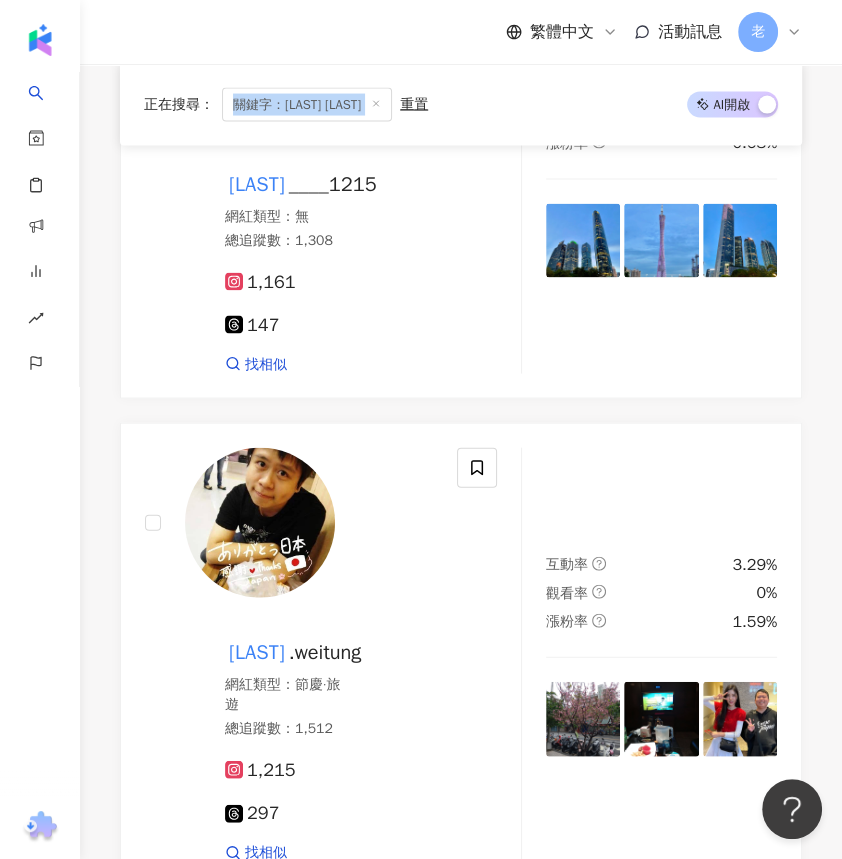 click on "關鍵字：Shanize TSOU" at bounding box center (307, 105) 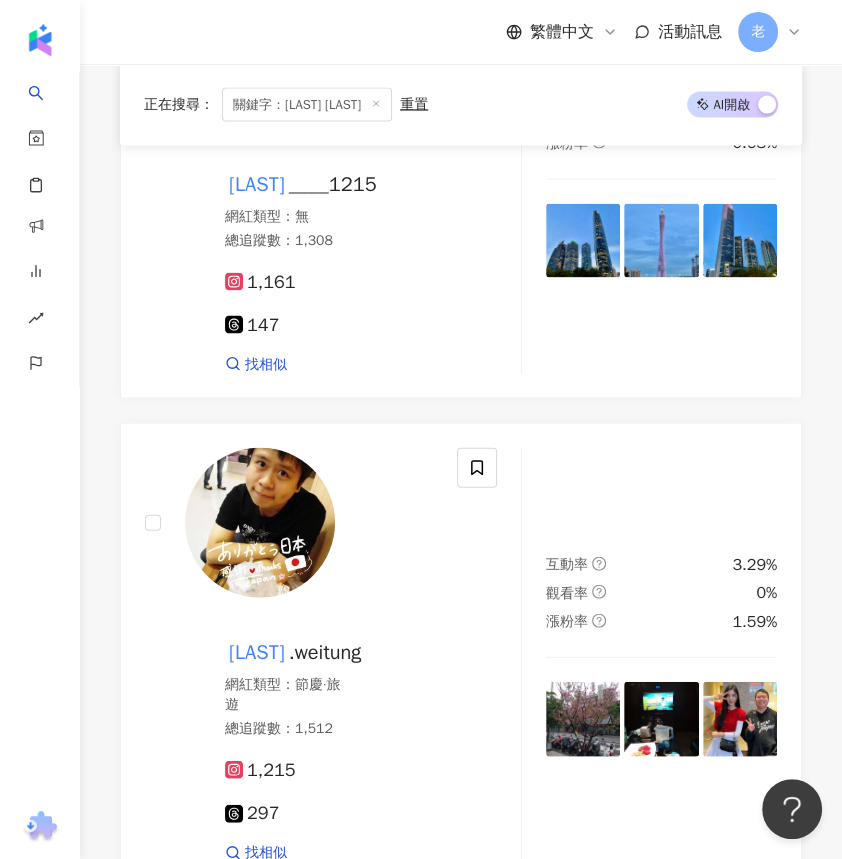 click 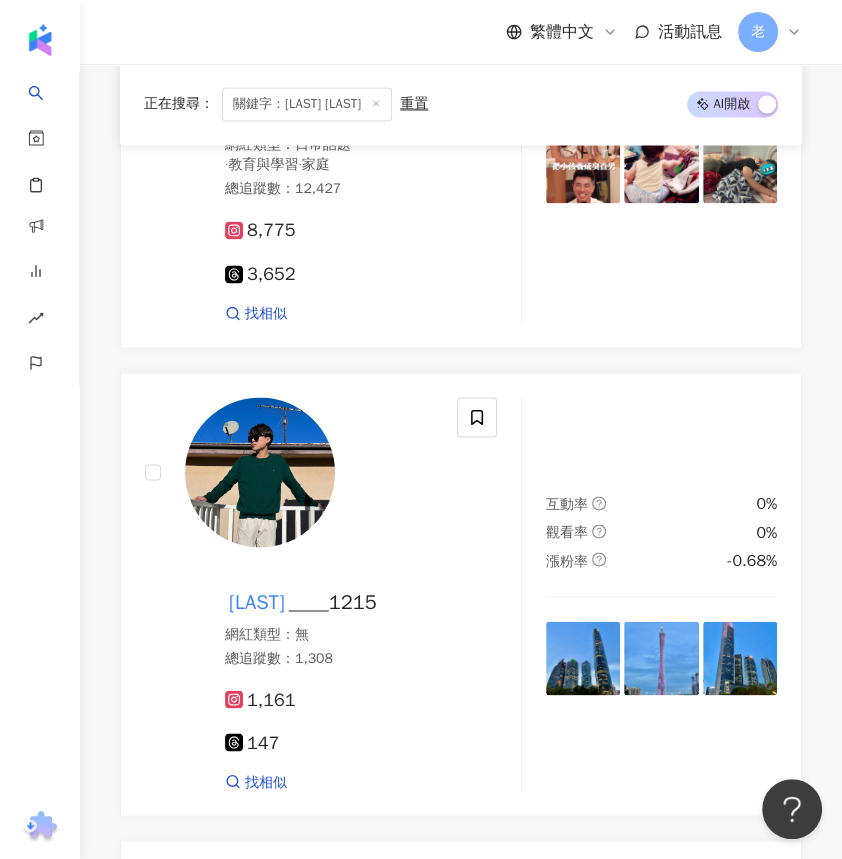 scroll, scrollTop: 1226, scrollLeft: 0, axis: vertical 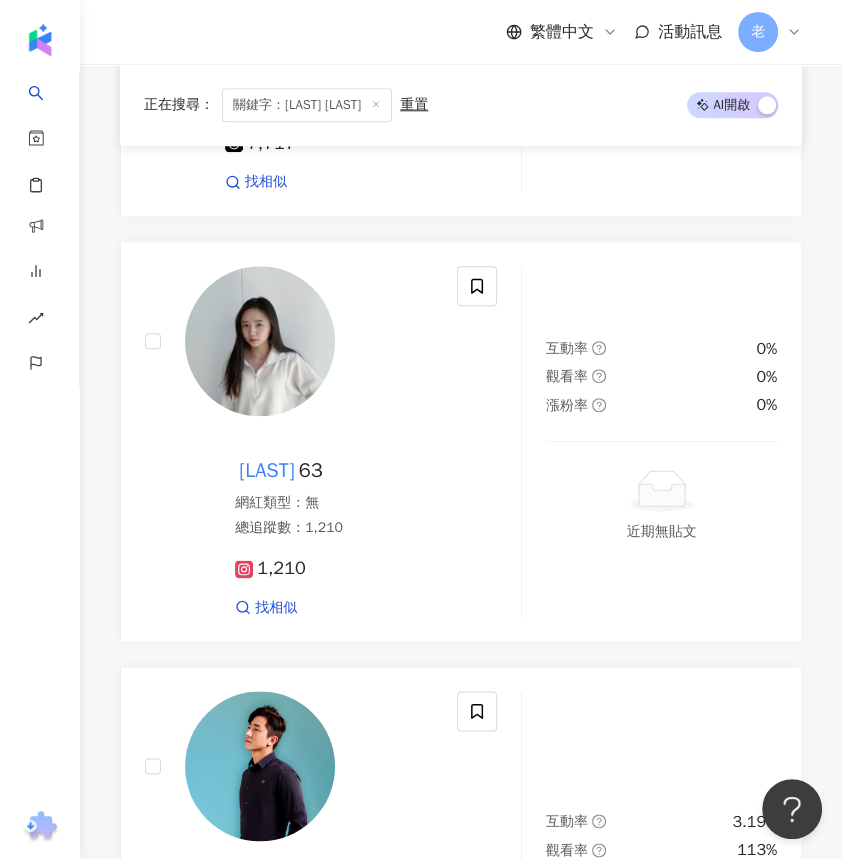 click on "**********" at bounding box center [433, -1106] 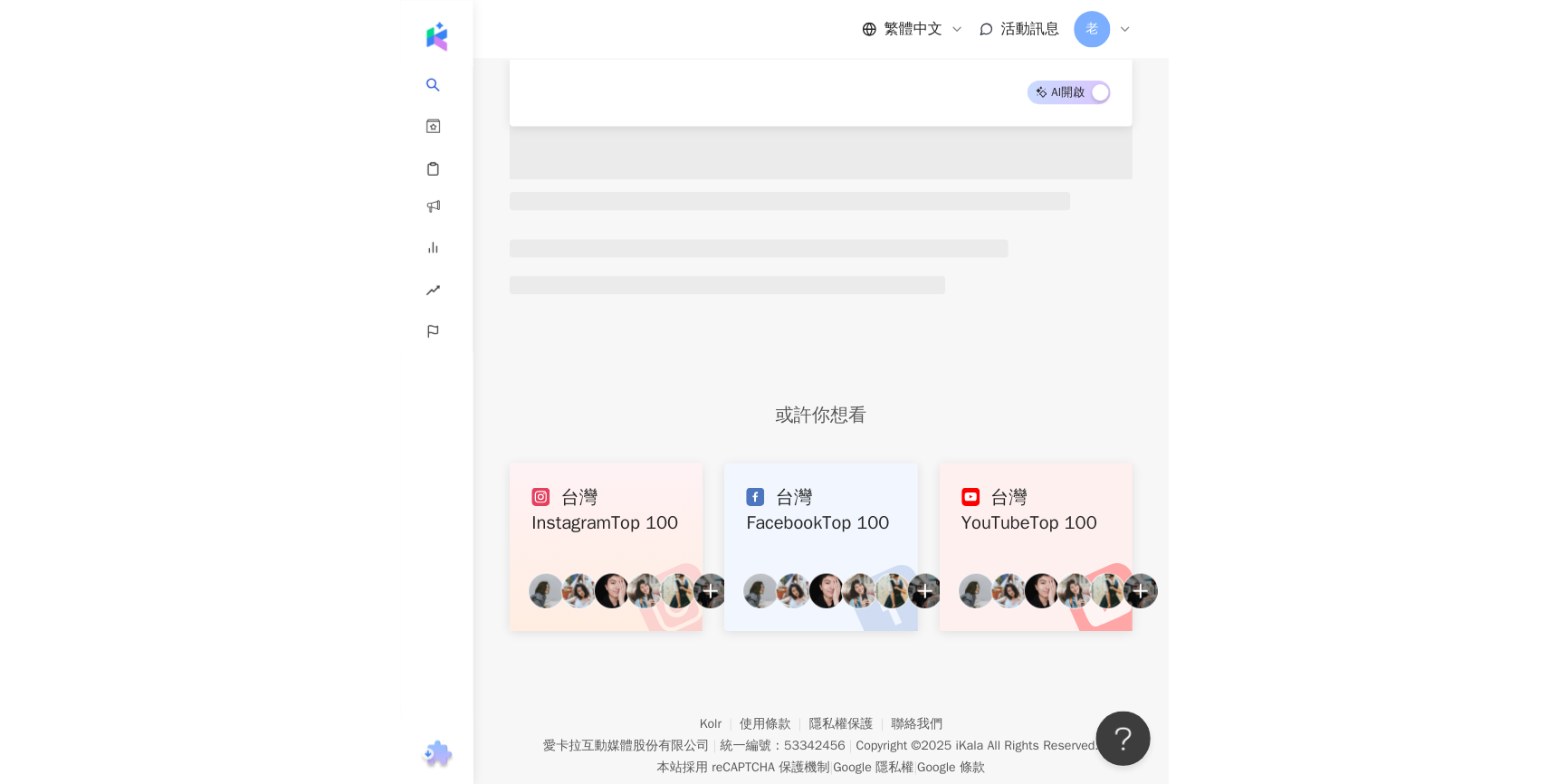 scroll, scrollTop: 0, scrollLeft: 0, axis: both 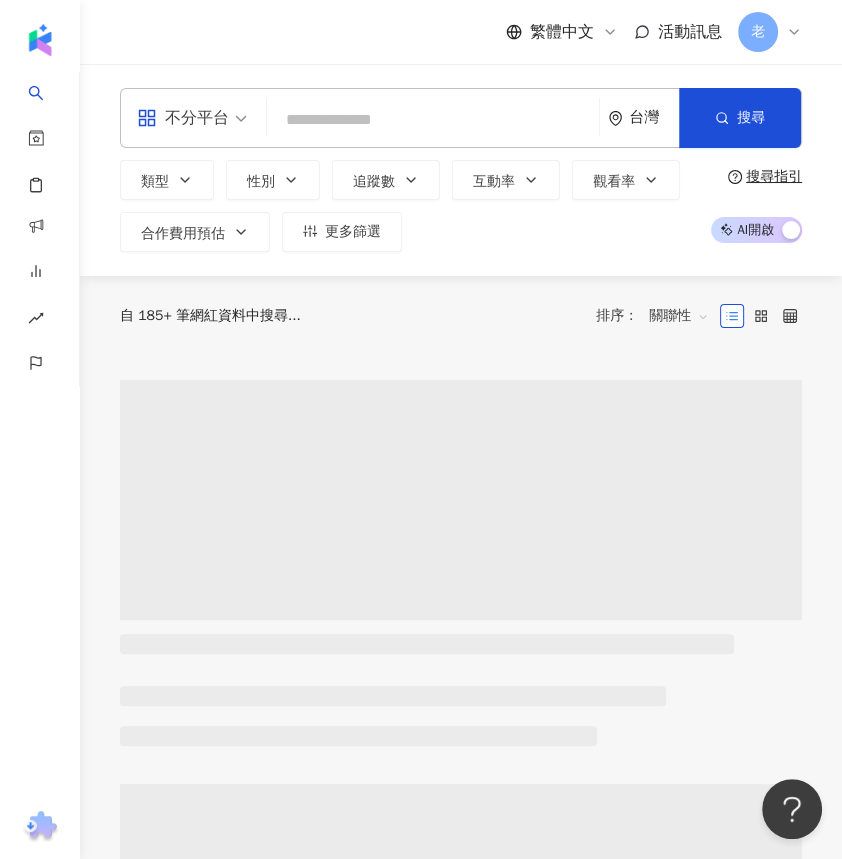 paste on "********" 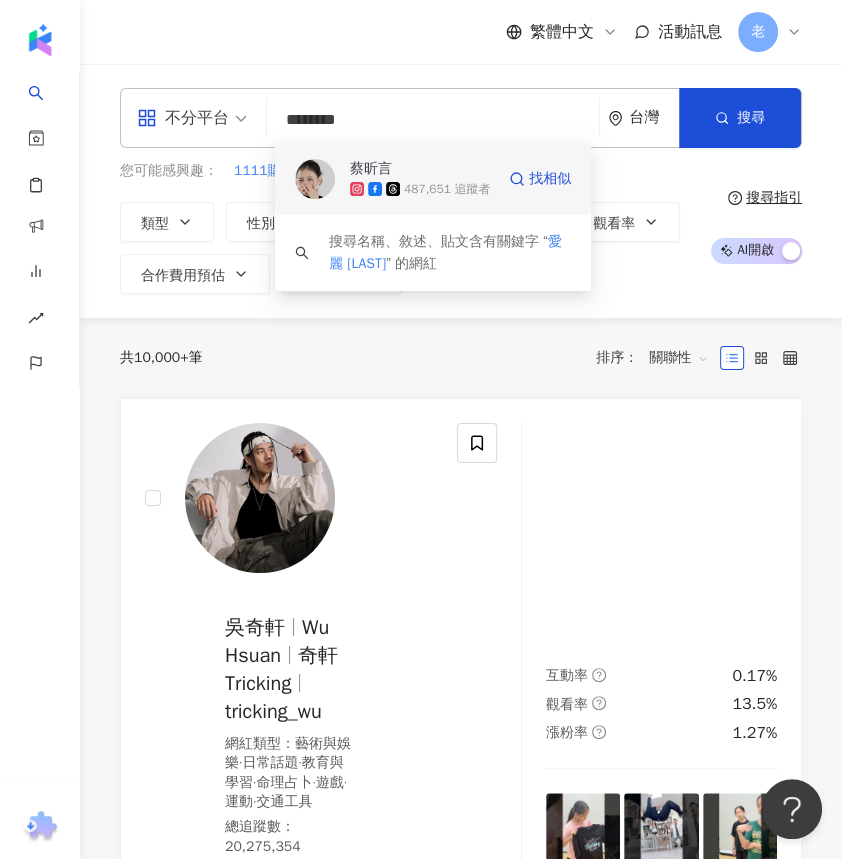 click on "蔡昕言 487,651   追蹤者 找相似" at bounding box center (433, 179) 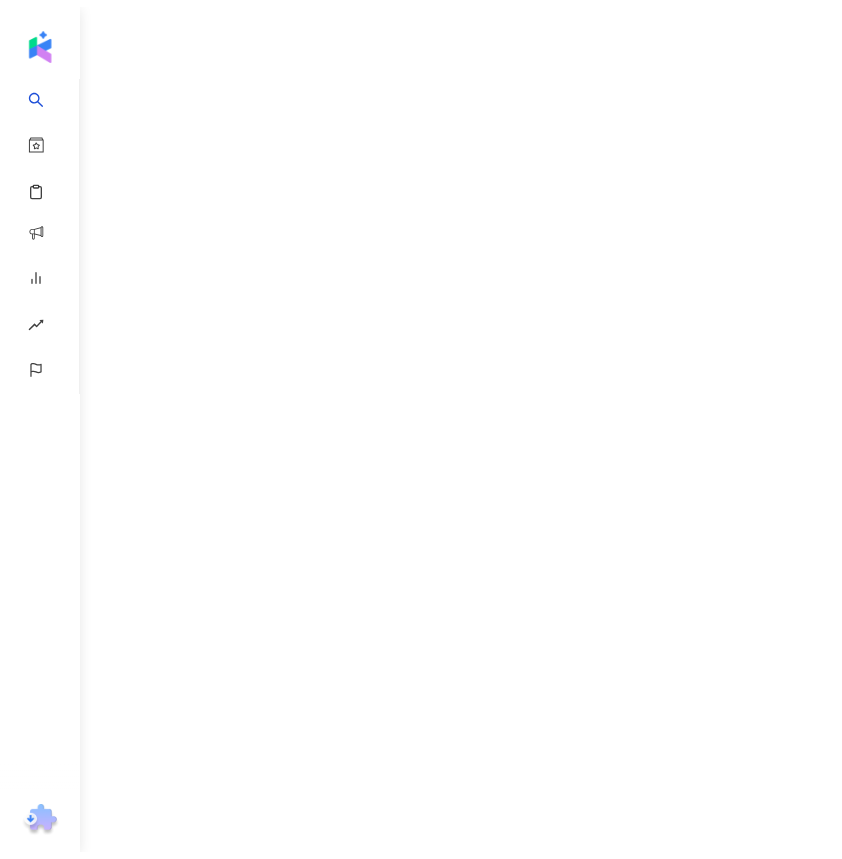 scroll, scrollTop: 0, scrollLeft: 0, axis: both 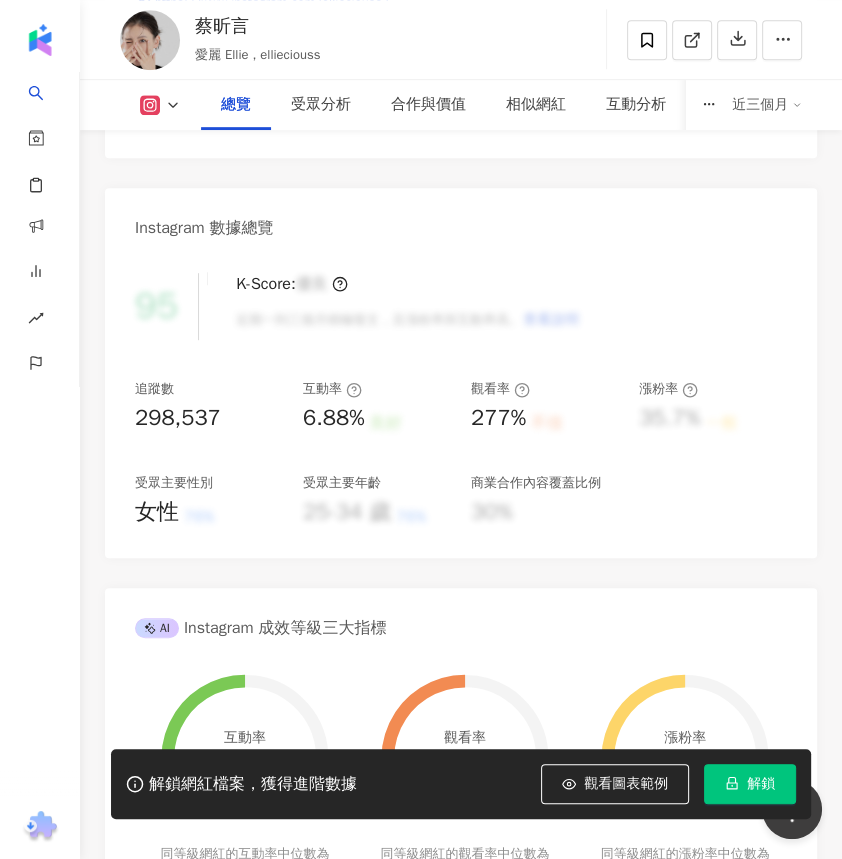 click on "解鎖" at bounding box center [761, 784] 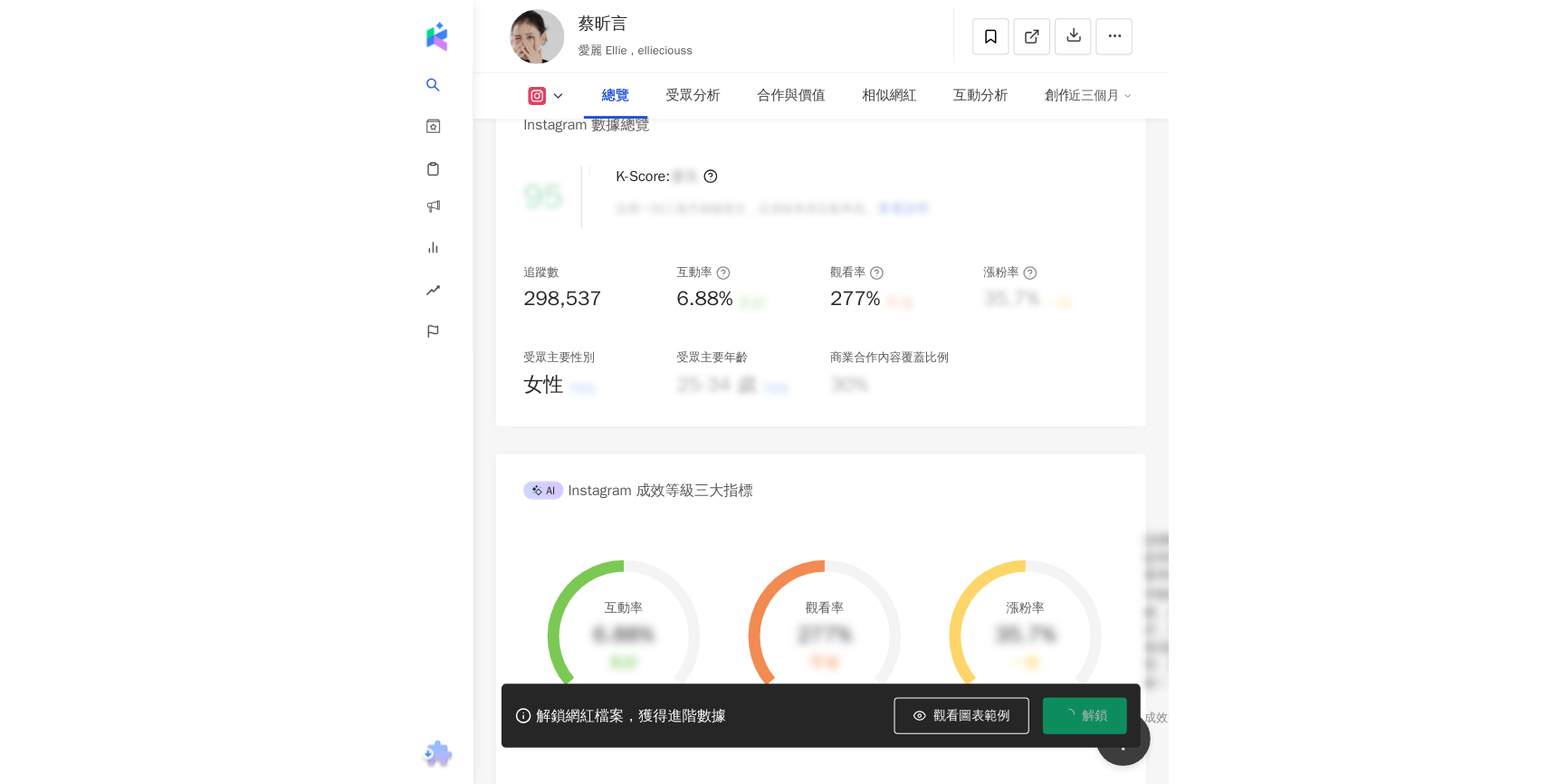 scroll, scrollTop: 0, scrollLeft: 0, axis: both 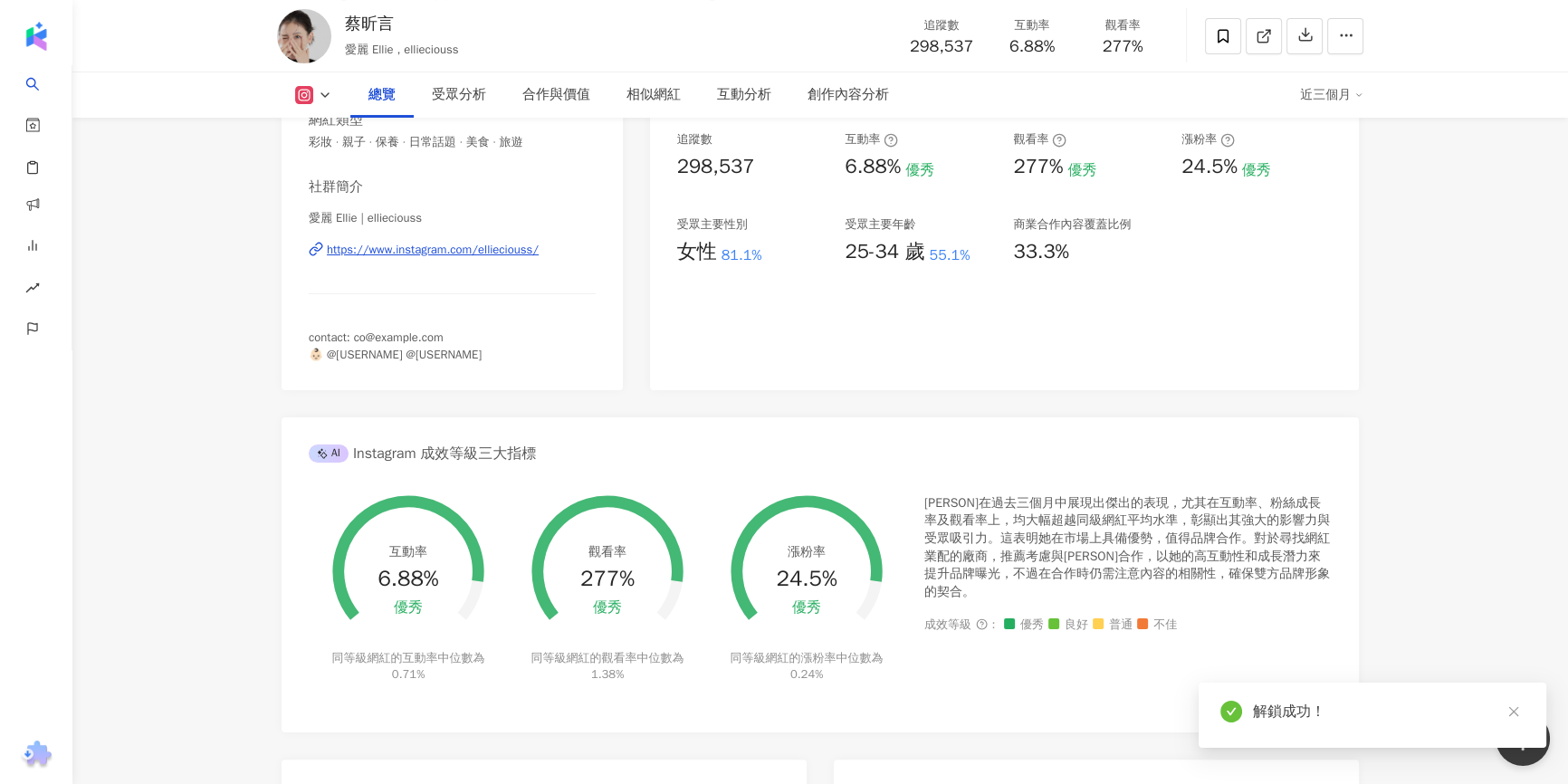 click on "Instagram 網紅基本資料 性別   女 主要語言   繁體中文 91.5% 網紅類型 彩妝 · 親子 · 保養 · 日常話題 · 美食 · 旅遊 社群簡介 愛麗 Ellie | ellieciouss https://www.instagram.com/ellieciouss/ contact: co@ellieciouss.com
👶🏻 @peach____perfect @dubbie_planet Instagram 數據總覽 88 K-Score :   良好 近期一到三個月發文頻率正常，且漲粉率與互動率高。 查看說明 追蹤數   298,537 互動率   6.88% 優秀 觀看率   277% 優秀 漲粉率   24.5% 優秀 受眾主要性別   女性 81.1% 受眾主要年齡   25-34 歲 55.1% 商業合作內容覆蓋比例   33.3% AI Instagram 成效等級三大指標 互動率 6.88% 優秀 同等級網紅的互動率中位數為  0.71% 觀看率 277% 優秀 同等級網紅的觀看率中位數為  1.38% 漲粉率 24.5% 優秀 同等級網紅的漲粉率中位數為  0.24% 成效等級 ： 優秀 良好 普通 不佳 Instagram 成長趨勢分析 追蹤數   298,537 漲粉數   58,714 漲粉率   24.5% 優秀" at bounding box center [820, 629] 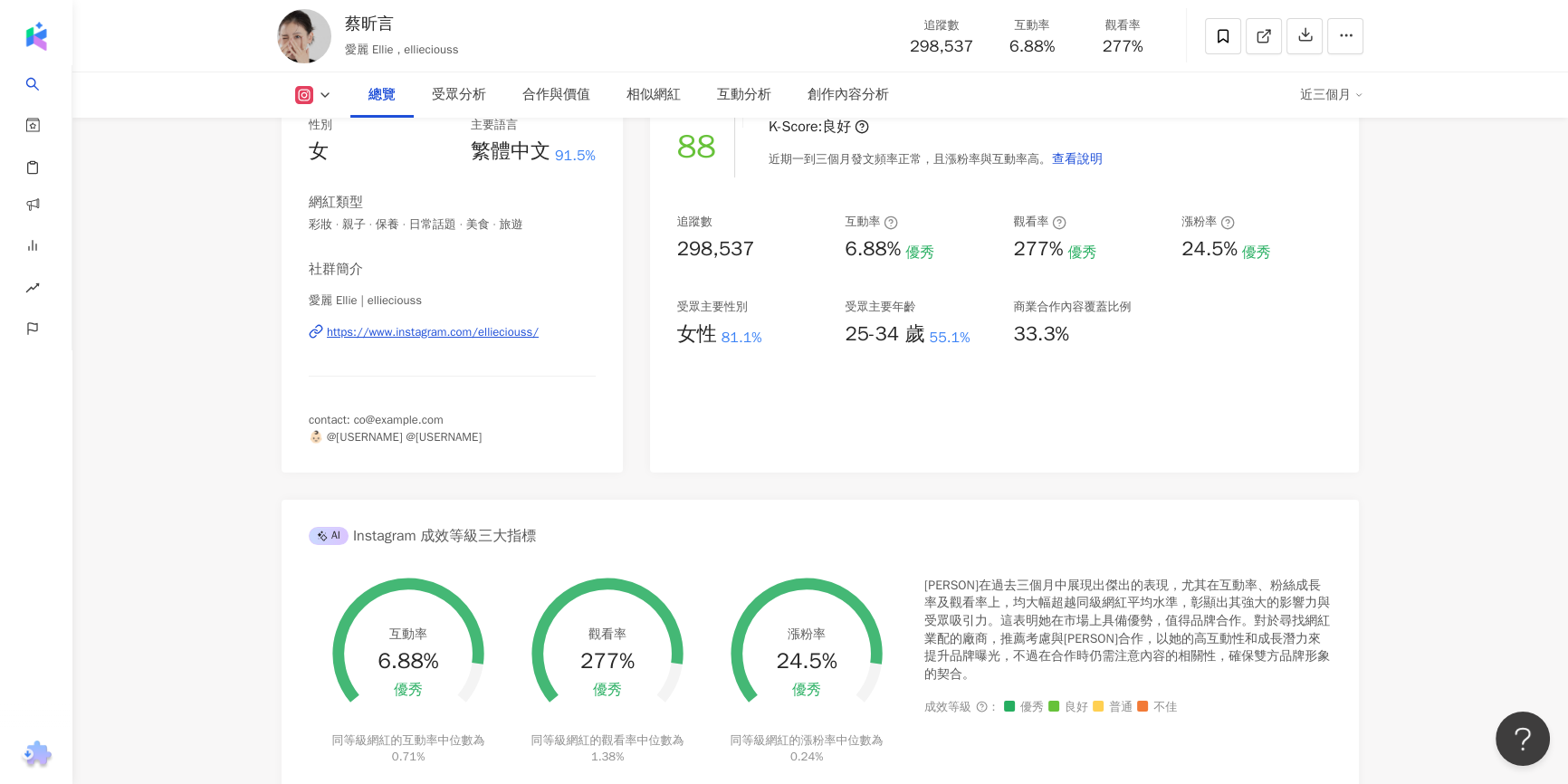scroll, scrollTop: 0, scrollLeft: 0, axis: both 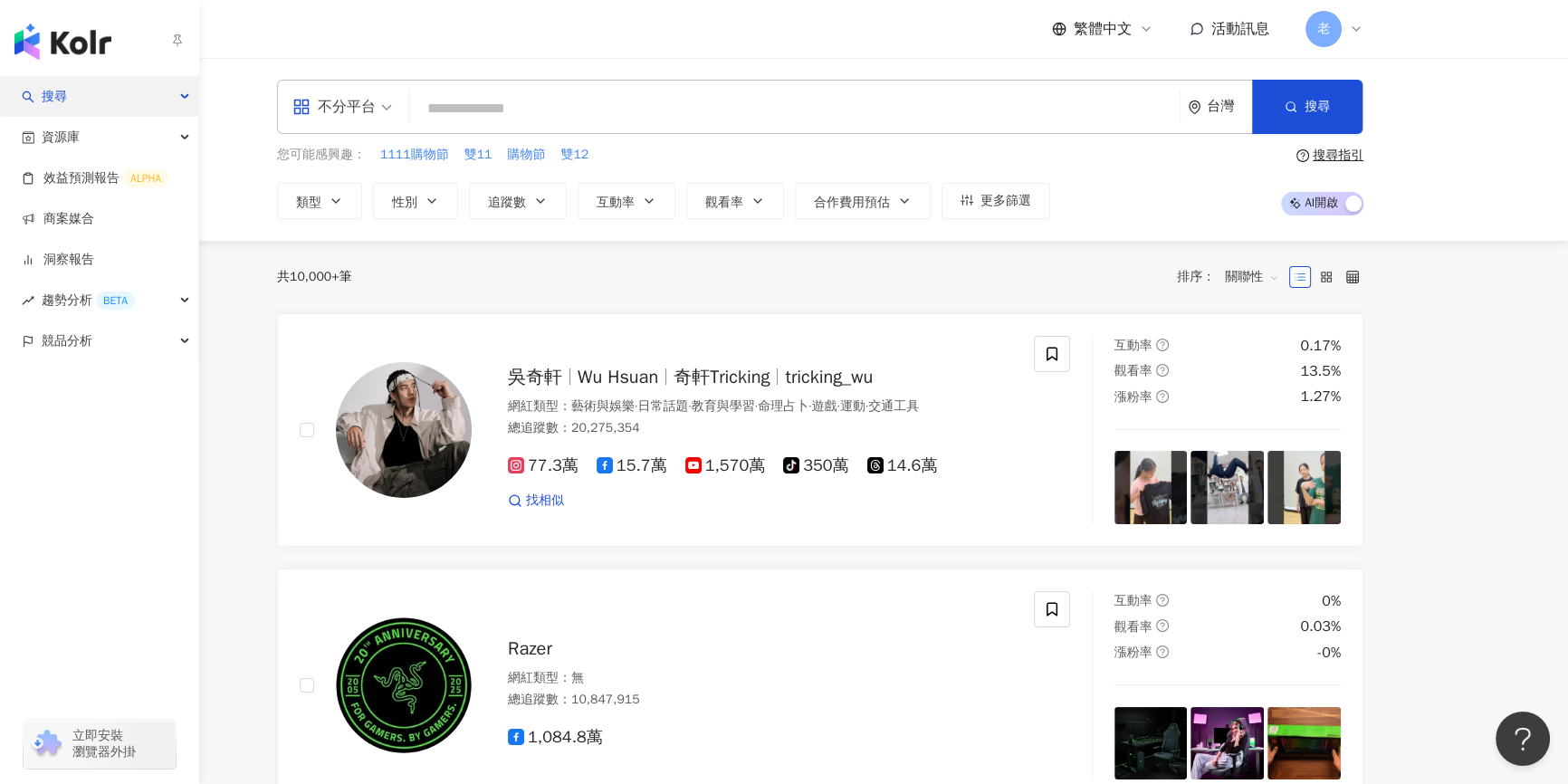 click on "搜尋" at bounding box center (54, 96) 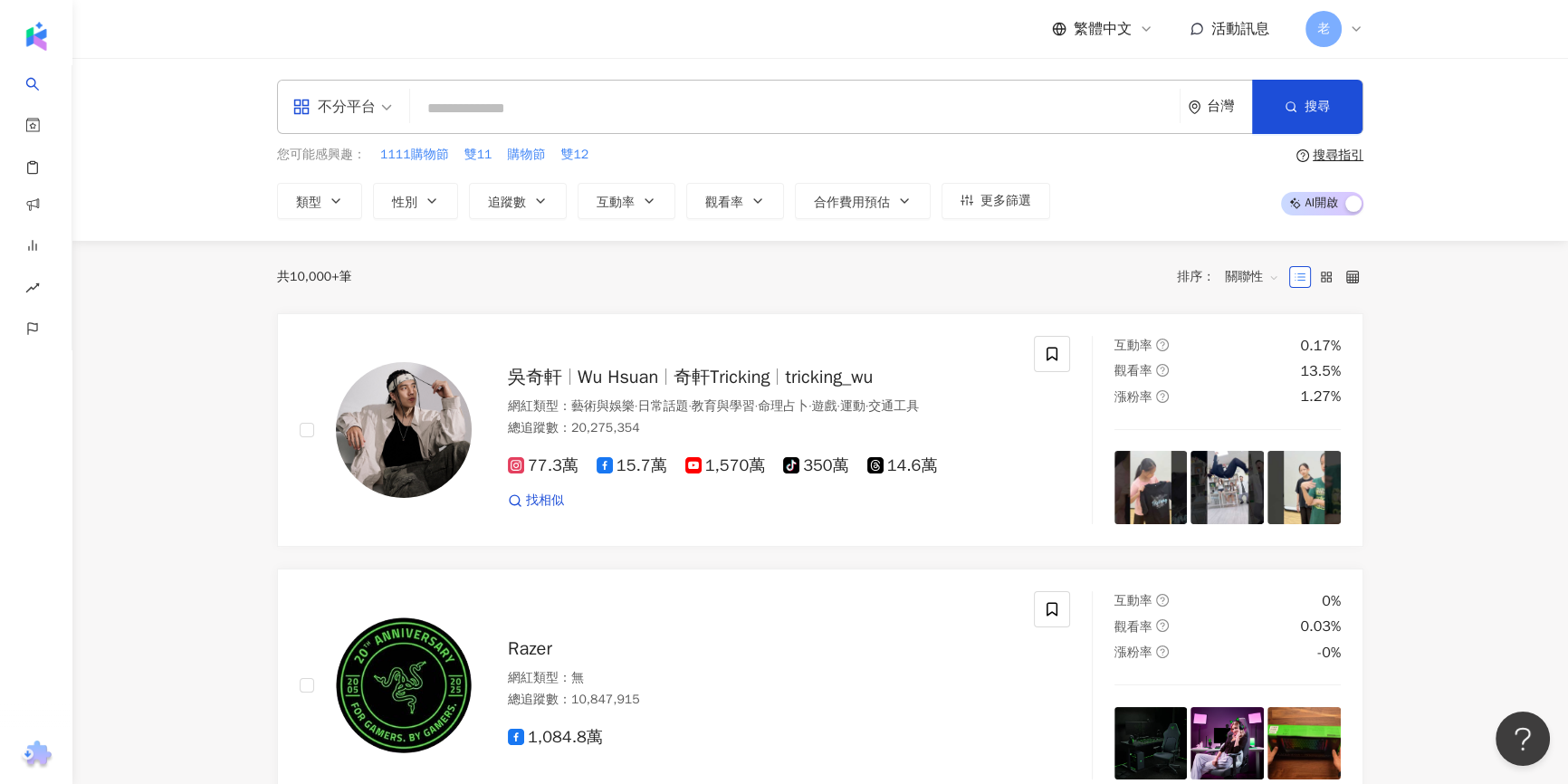 click at bounding box center (795, 109) 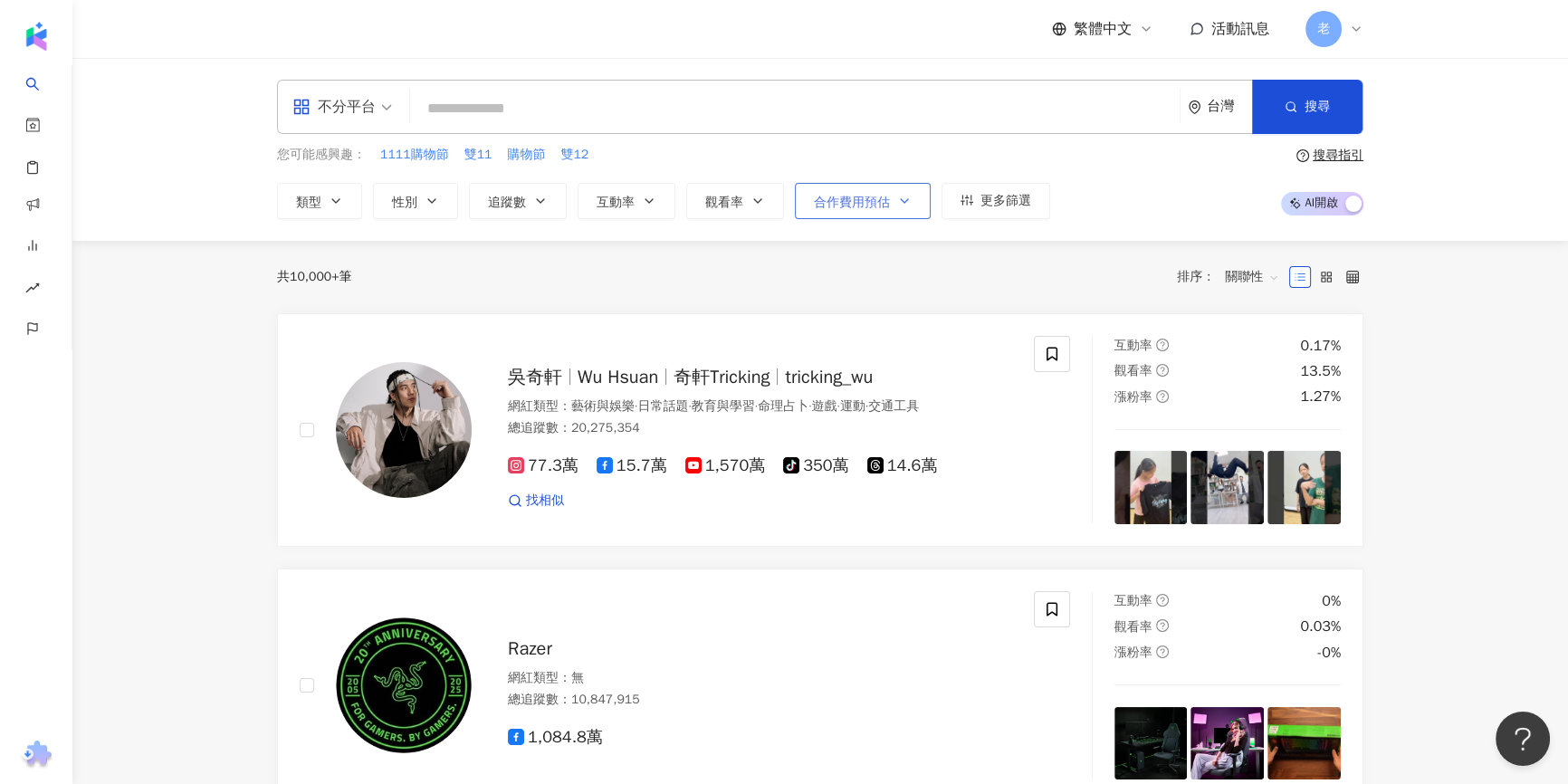 click on "合作費用預估" at bounding box center (852, 203) 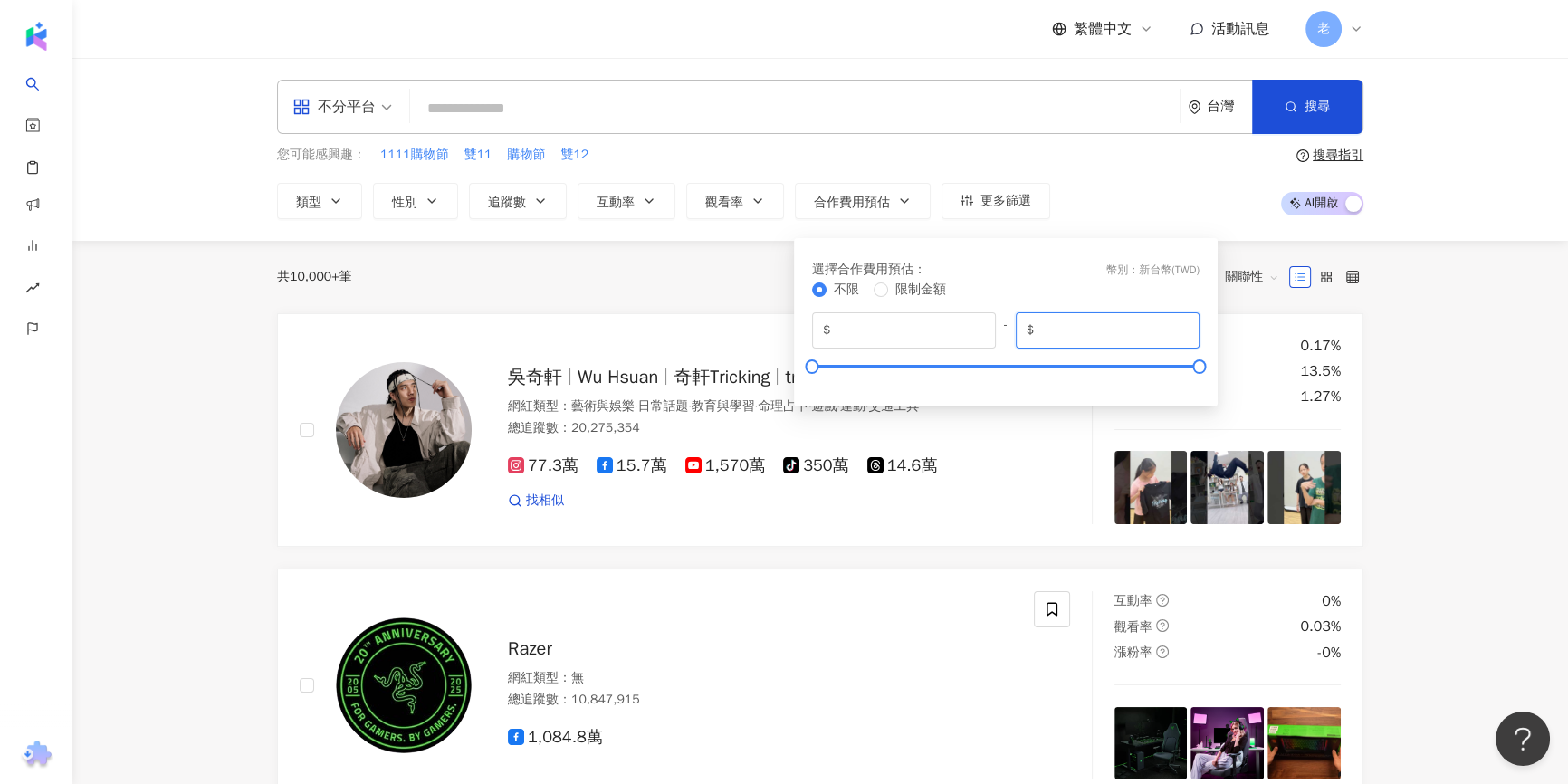 click on "*******" at bounding box center [1113, 330] 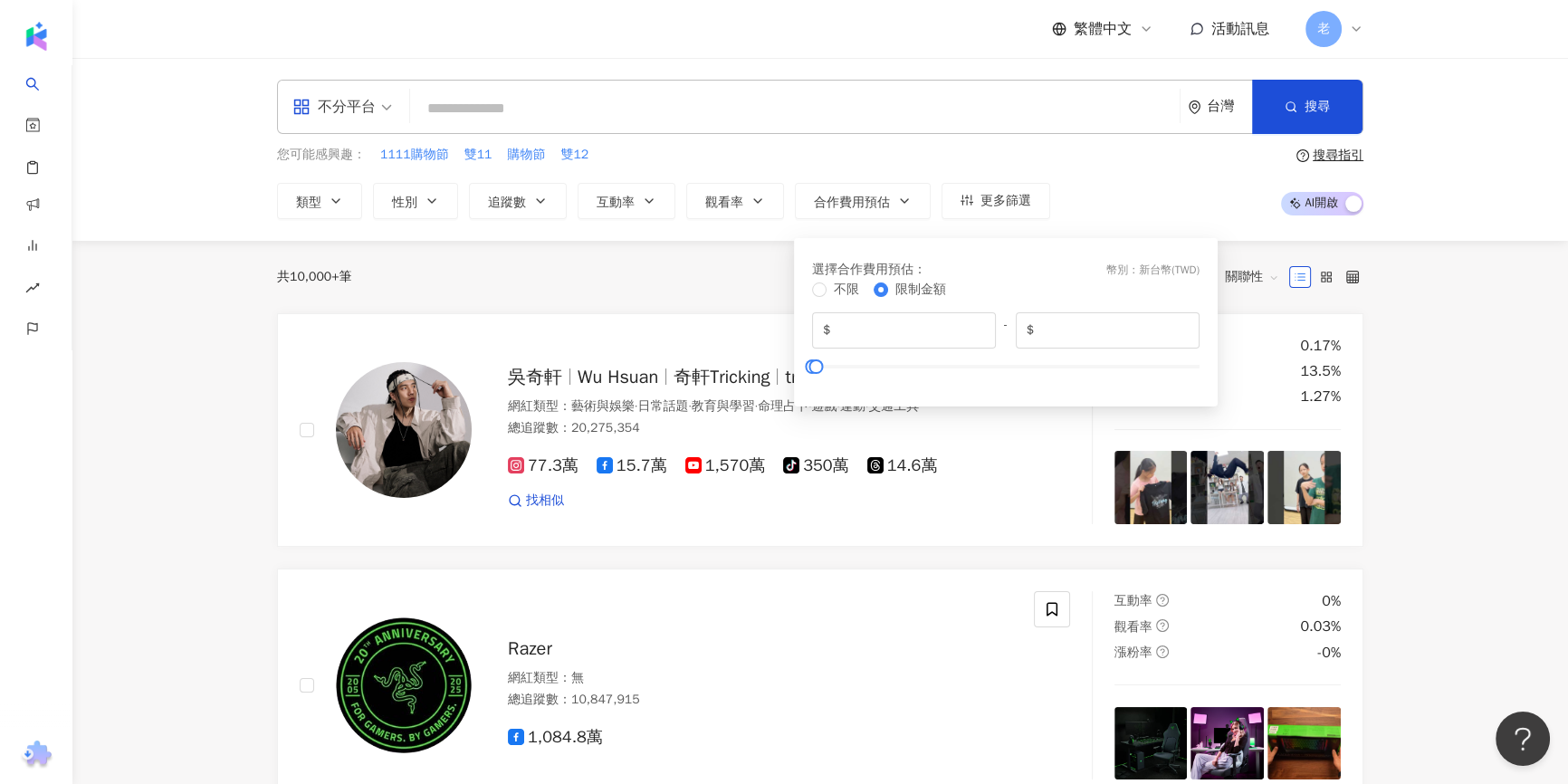 click on "不限 限制金額 $ *  -  $ *****" at bounding box center [1006, 332] 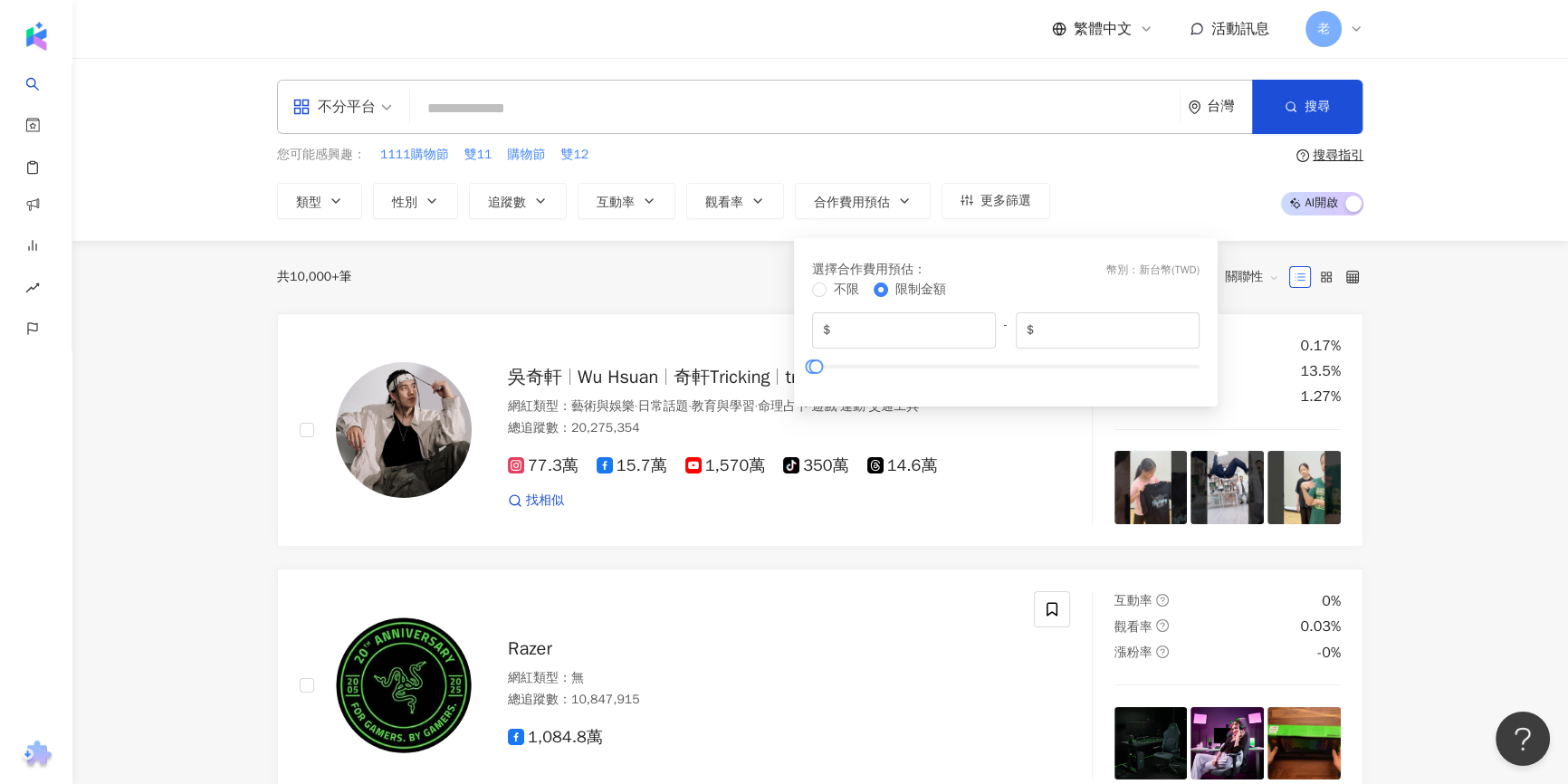 type on "******" 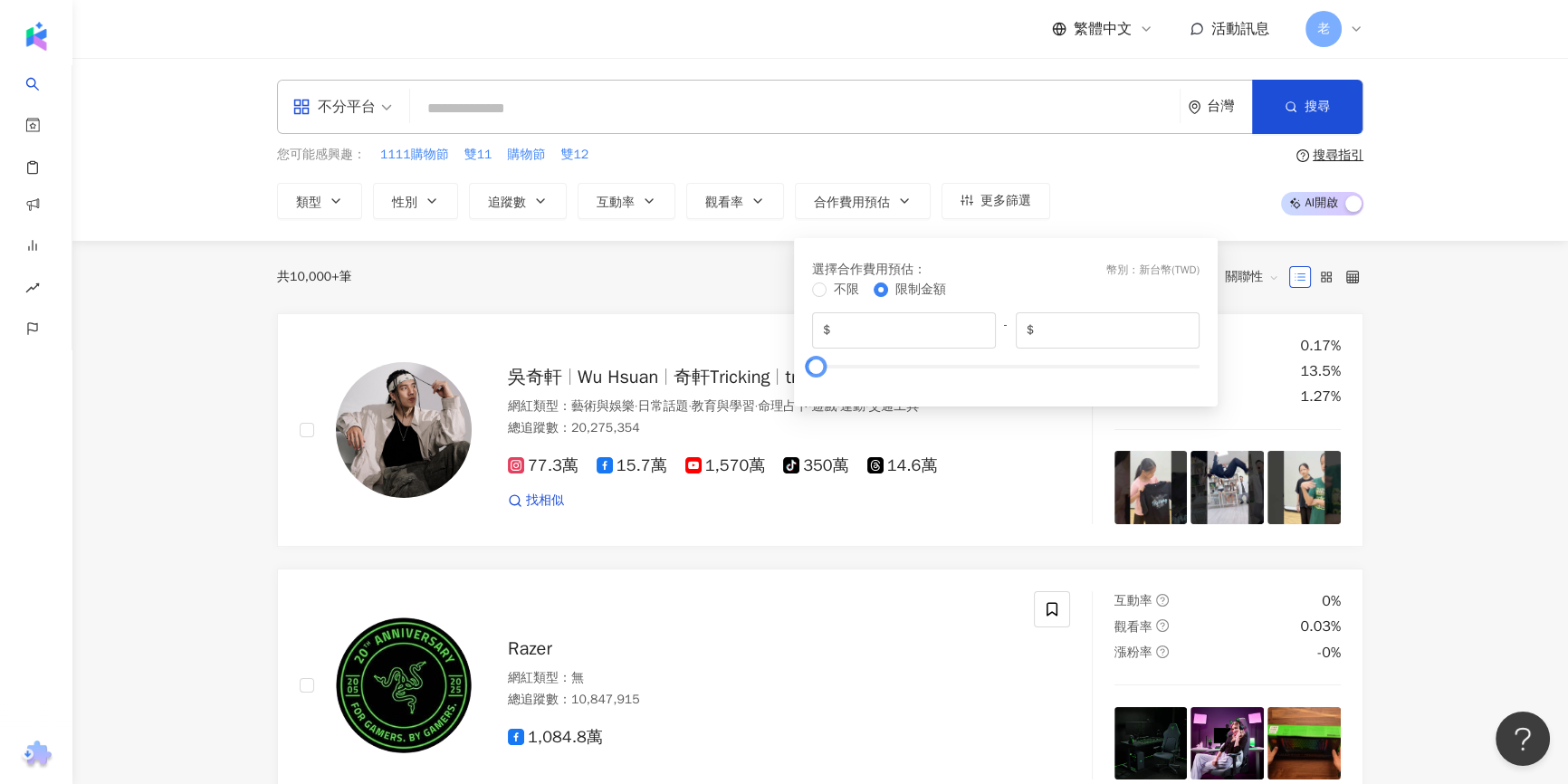 click at bounding box center [1006, 367] 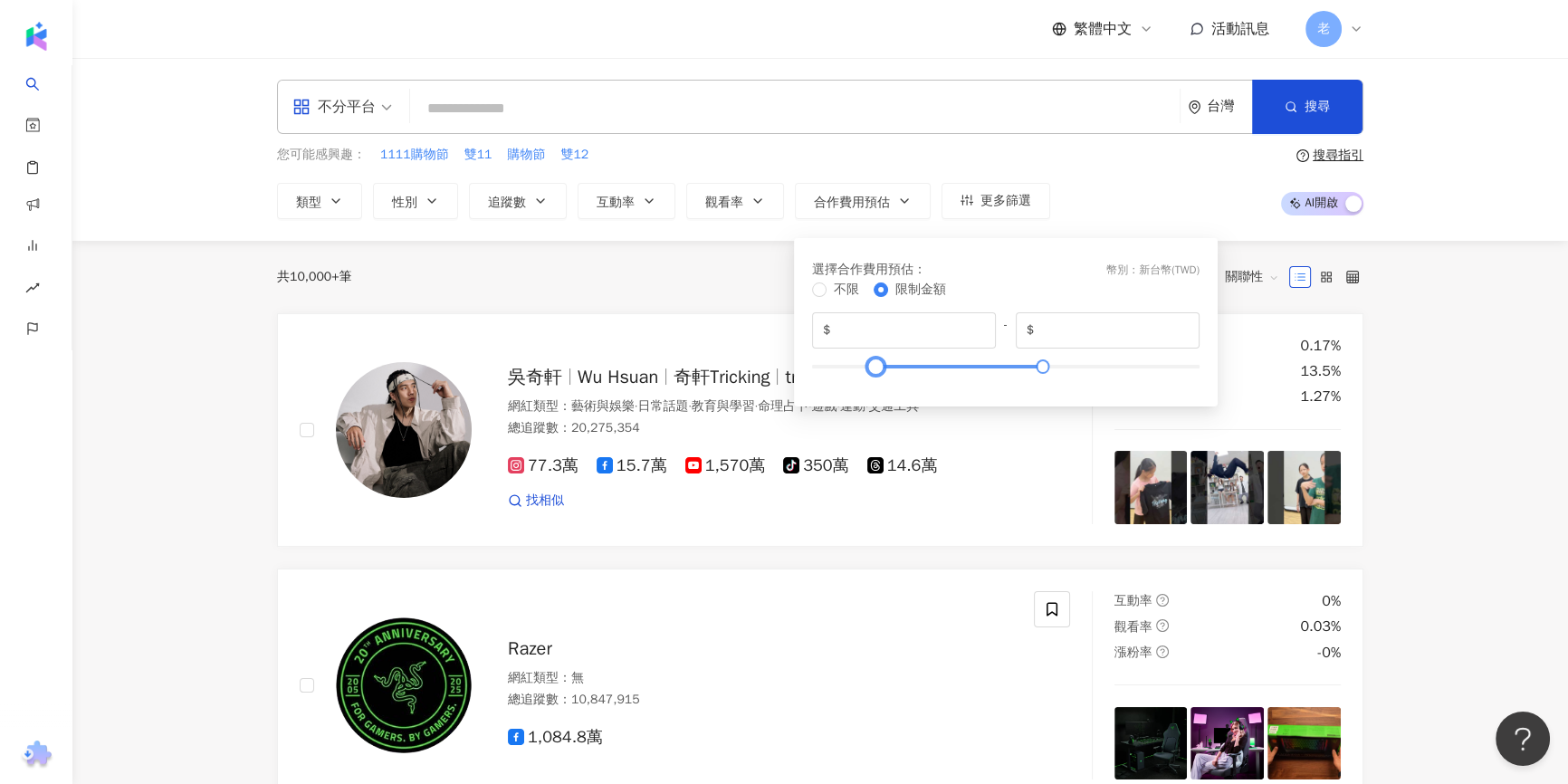 click at bounding box center (1006, 367) 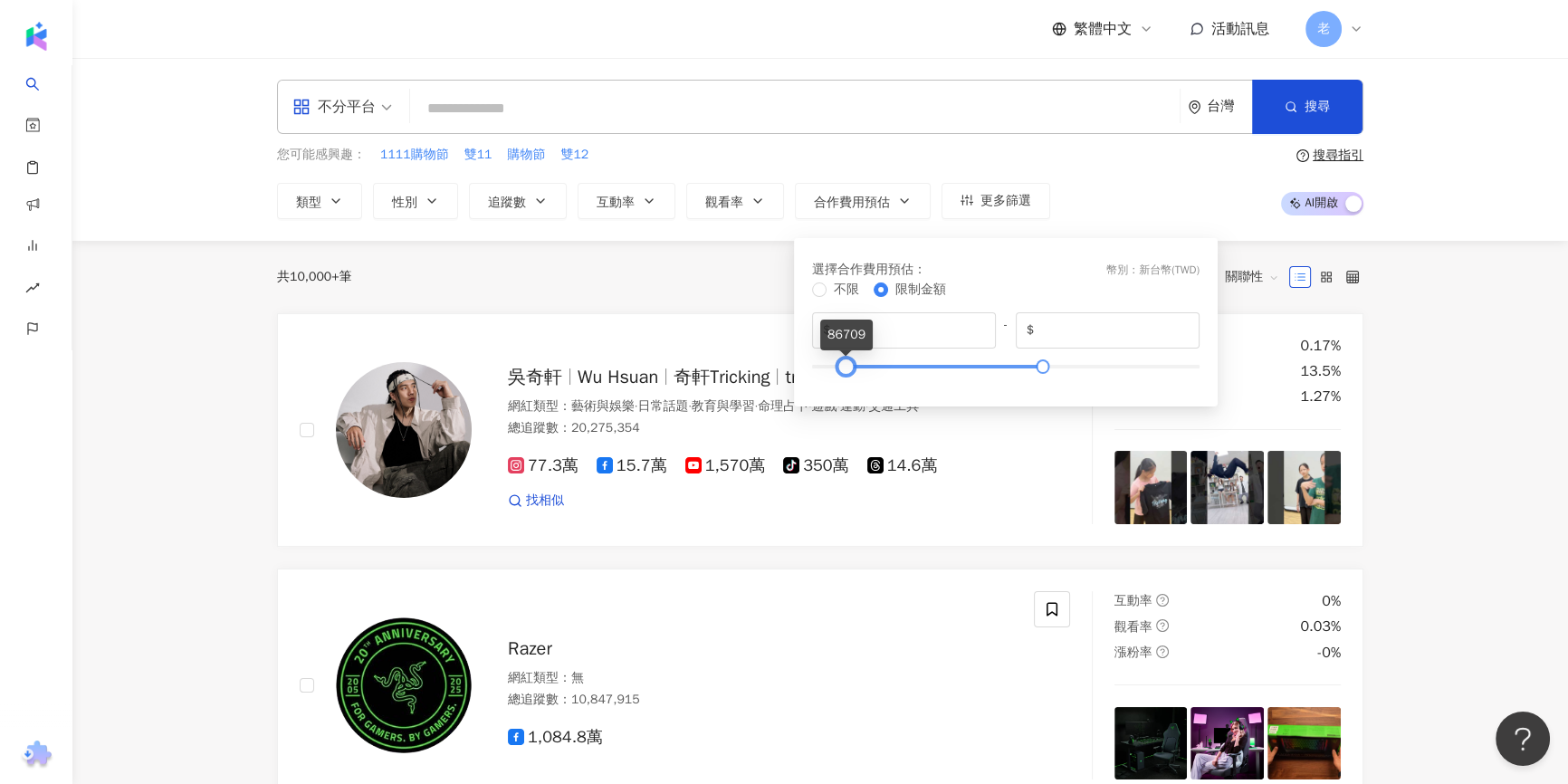 click at bounding box center [845, 366] 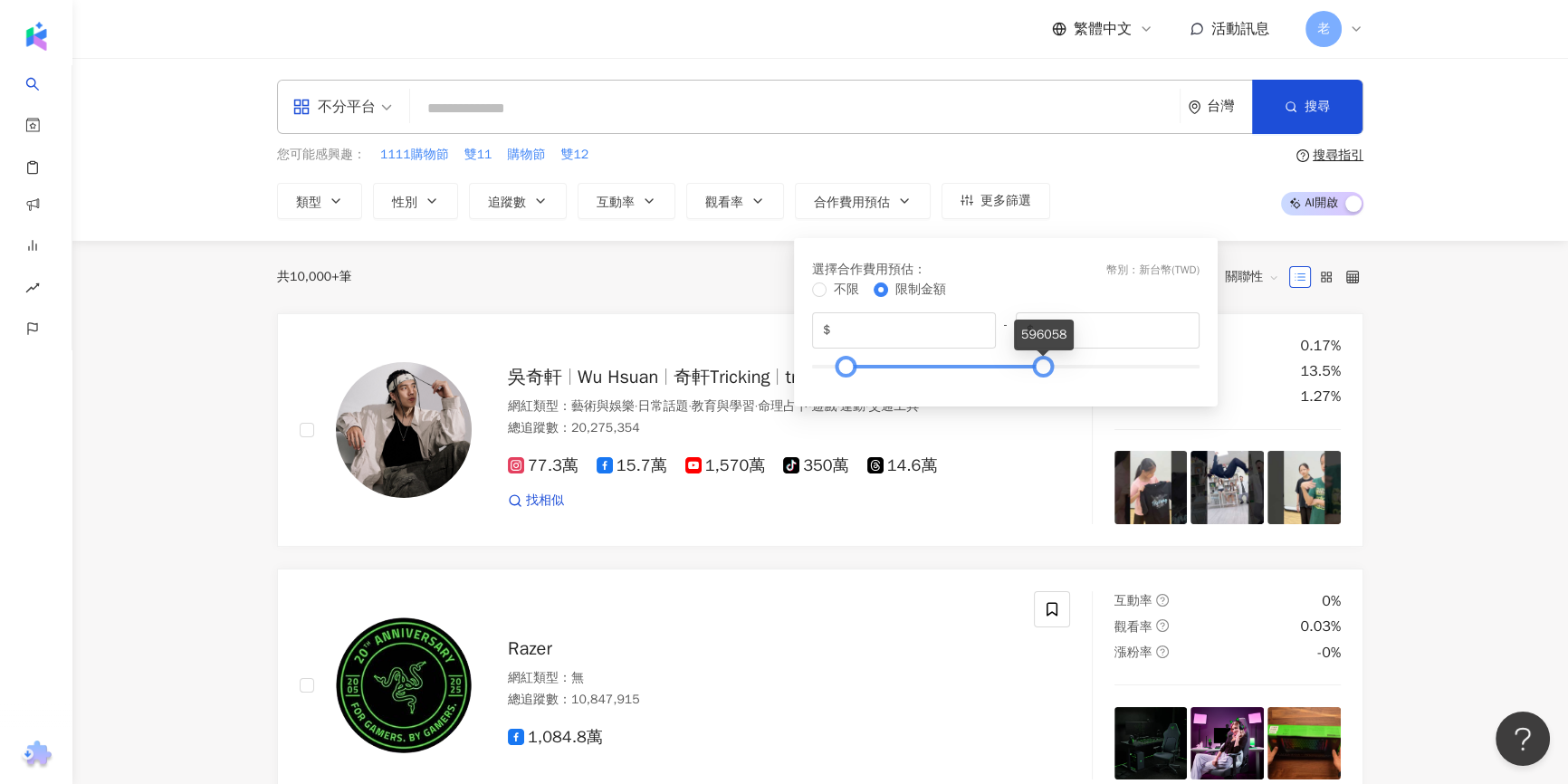 type on "******" 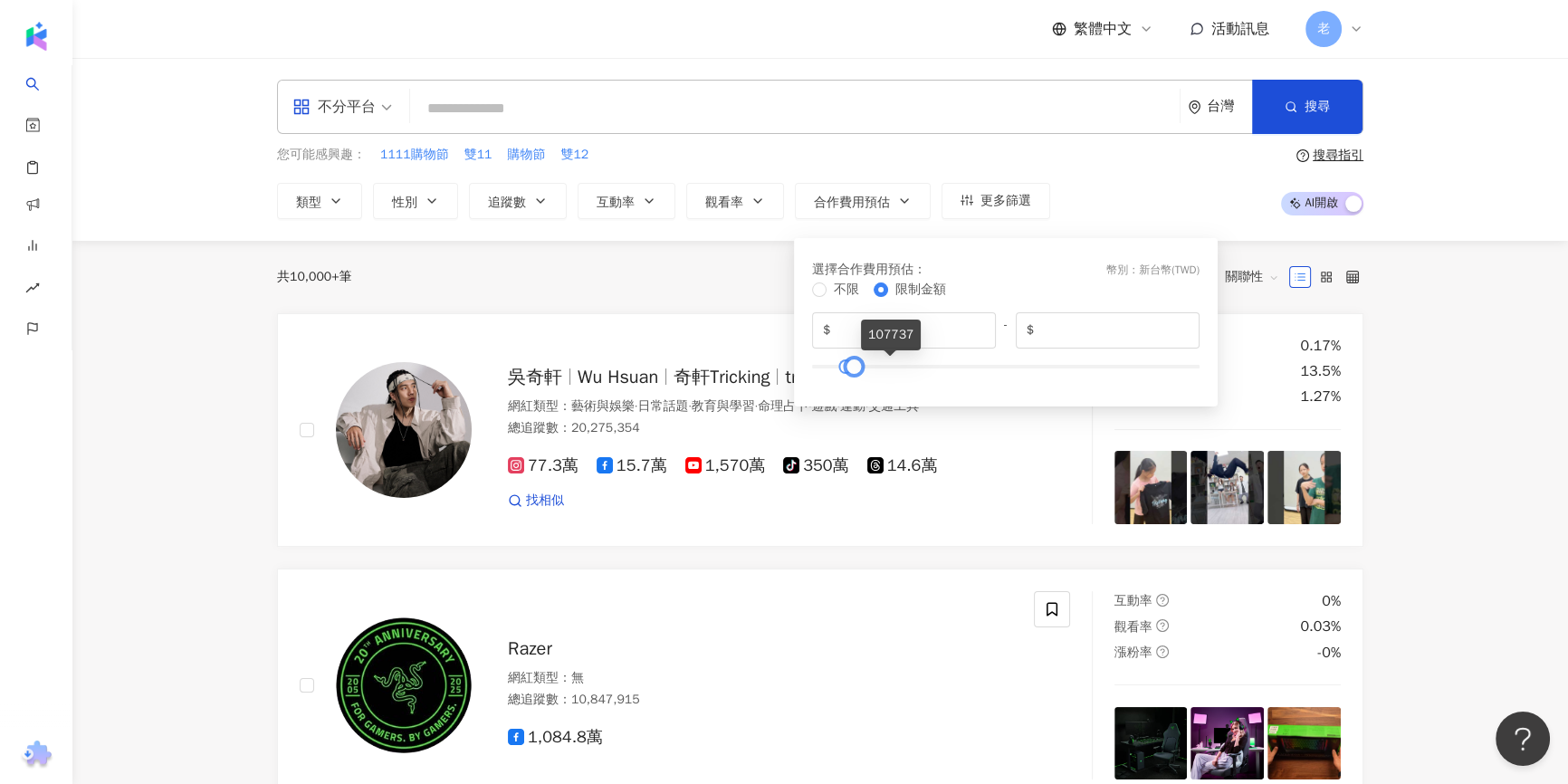 type on "*****" 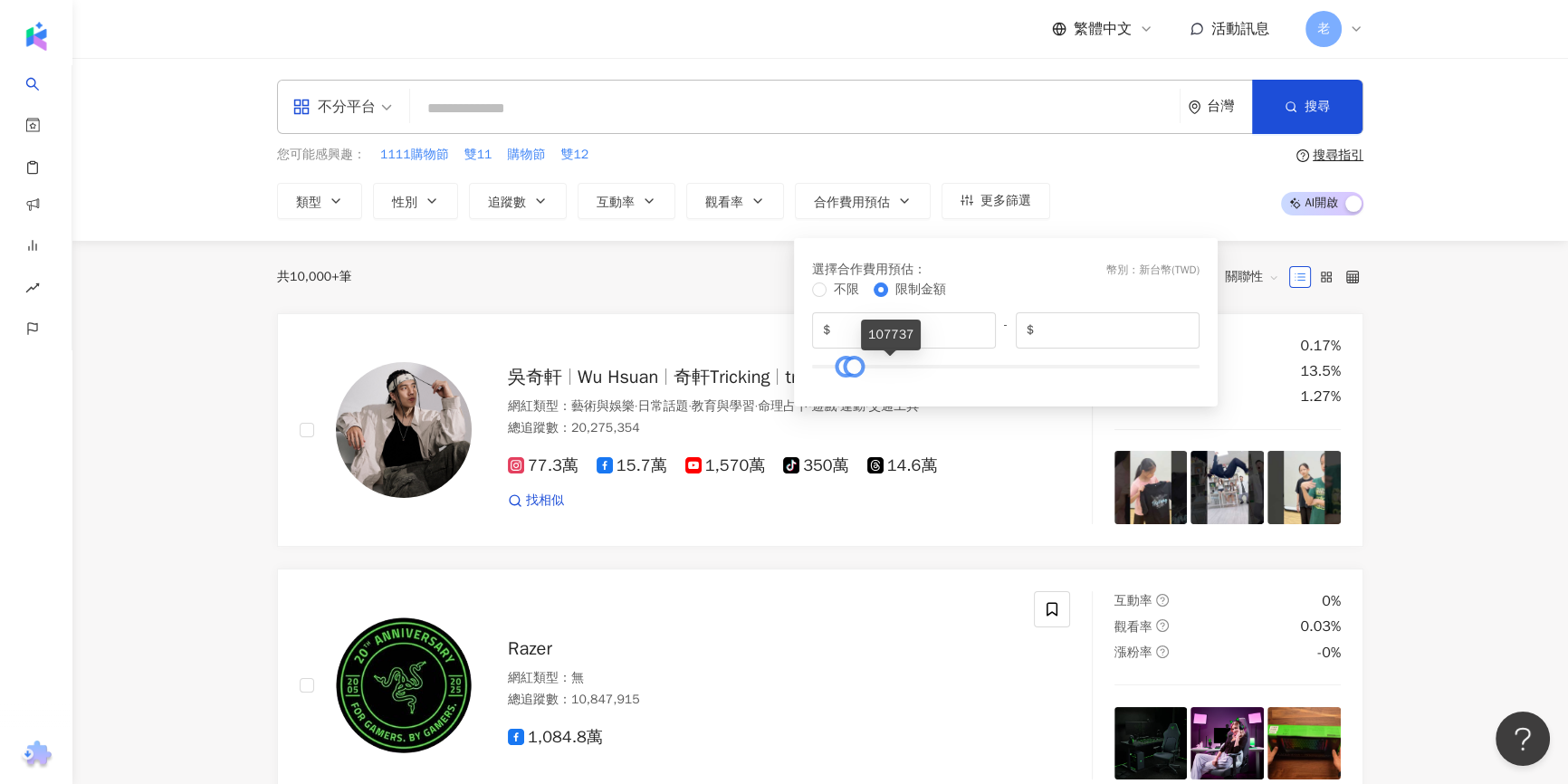 click at bounding box center (853, 366) 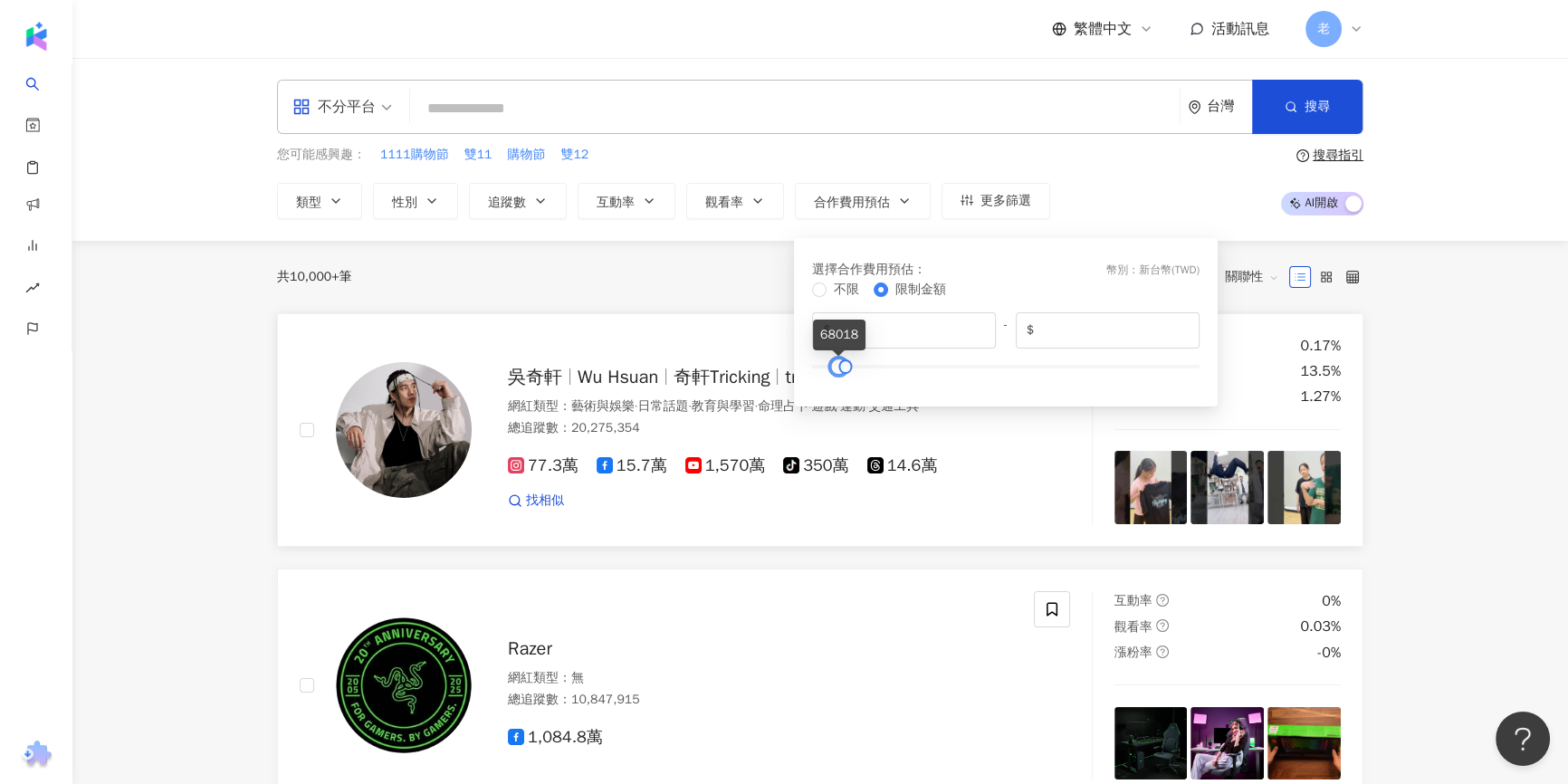 type on "*" 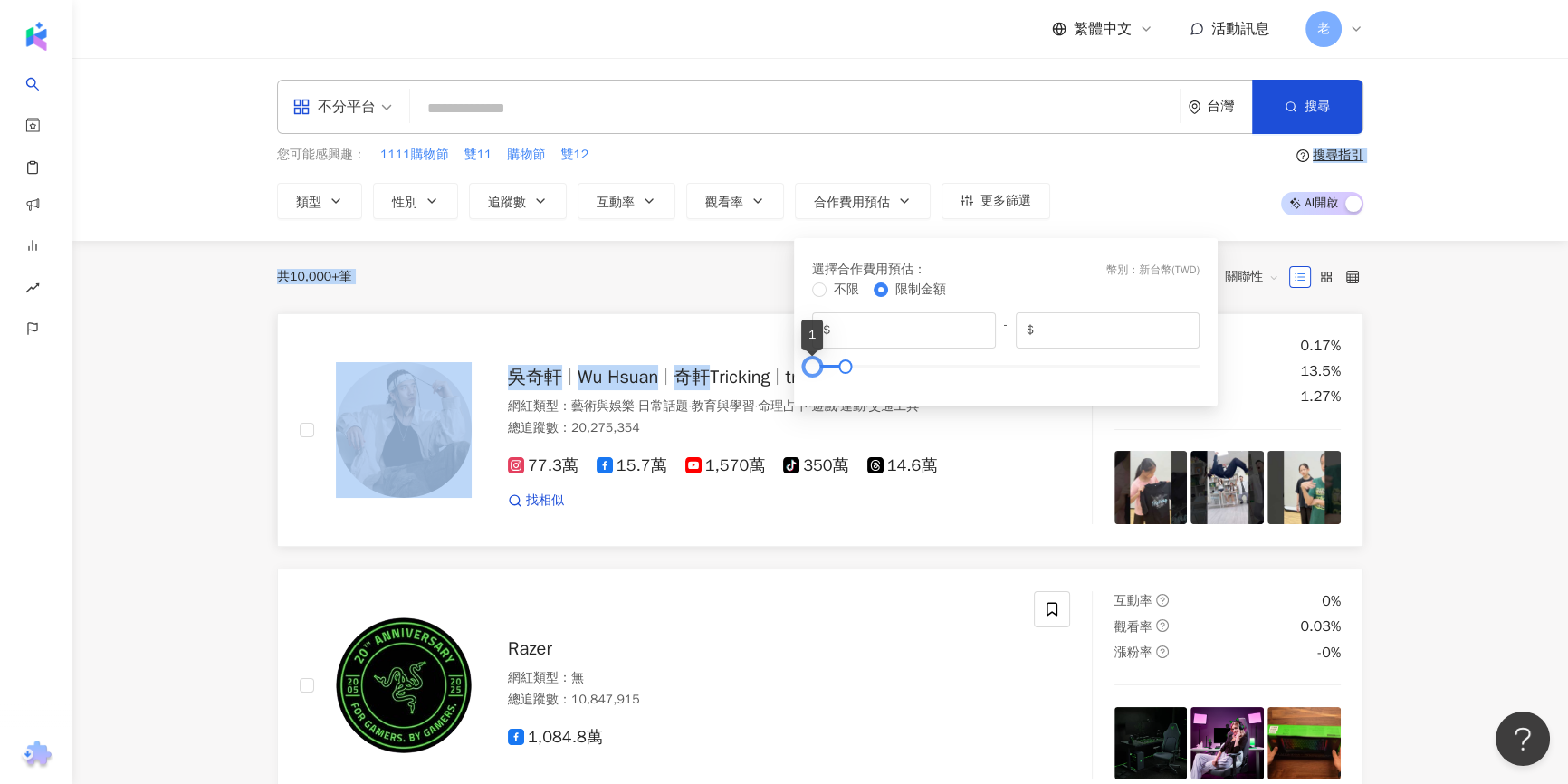 drag, startPoint x: 832, startPoint y: 364, endPoint x: 711, endPoint y: 367, distance: 121.03718 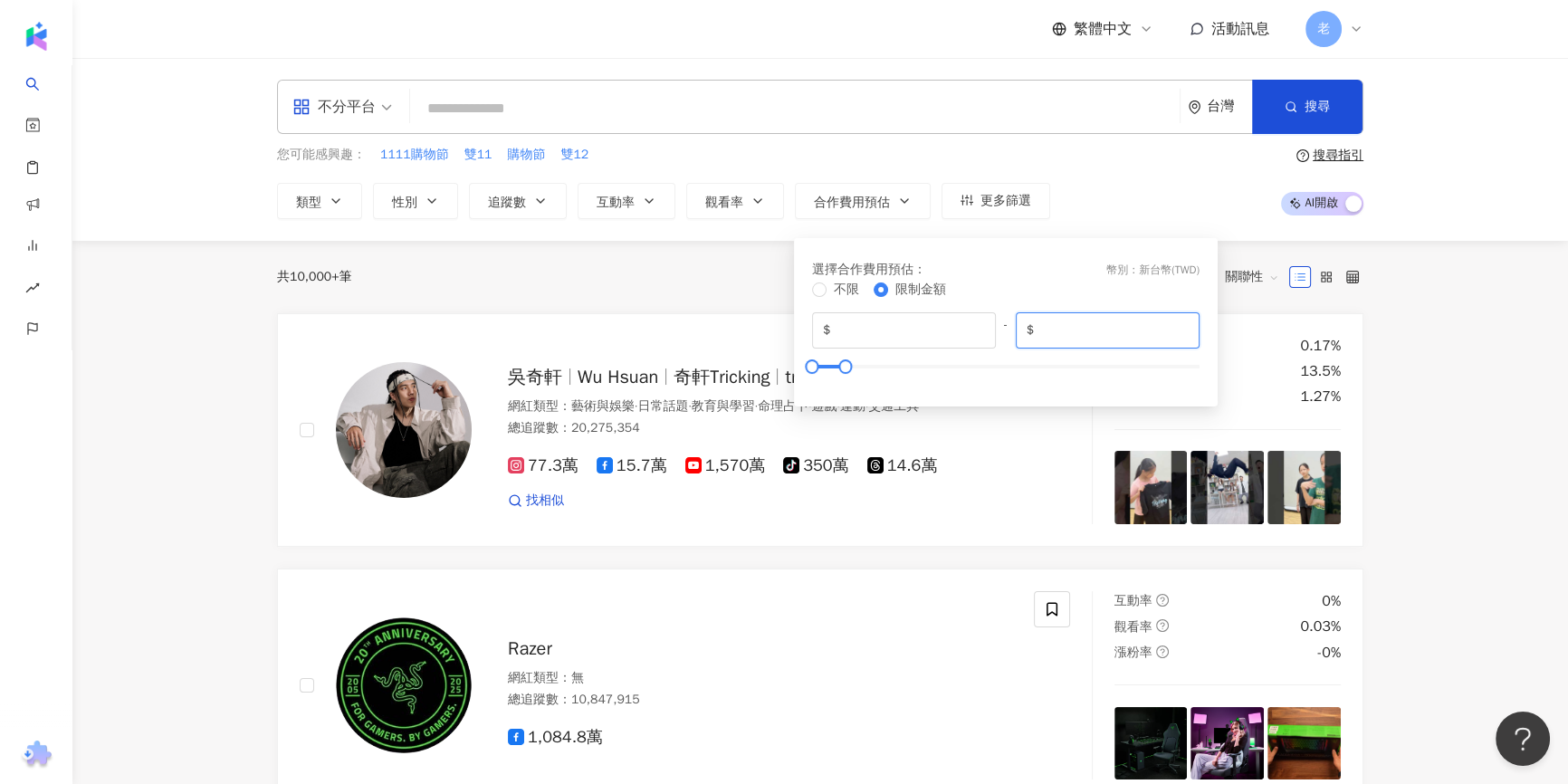 drag, startPoint x: 1074, startPoint y: 330, endPoint x: 1037, endPoint y: 329, distance: 37.01351 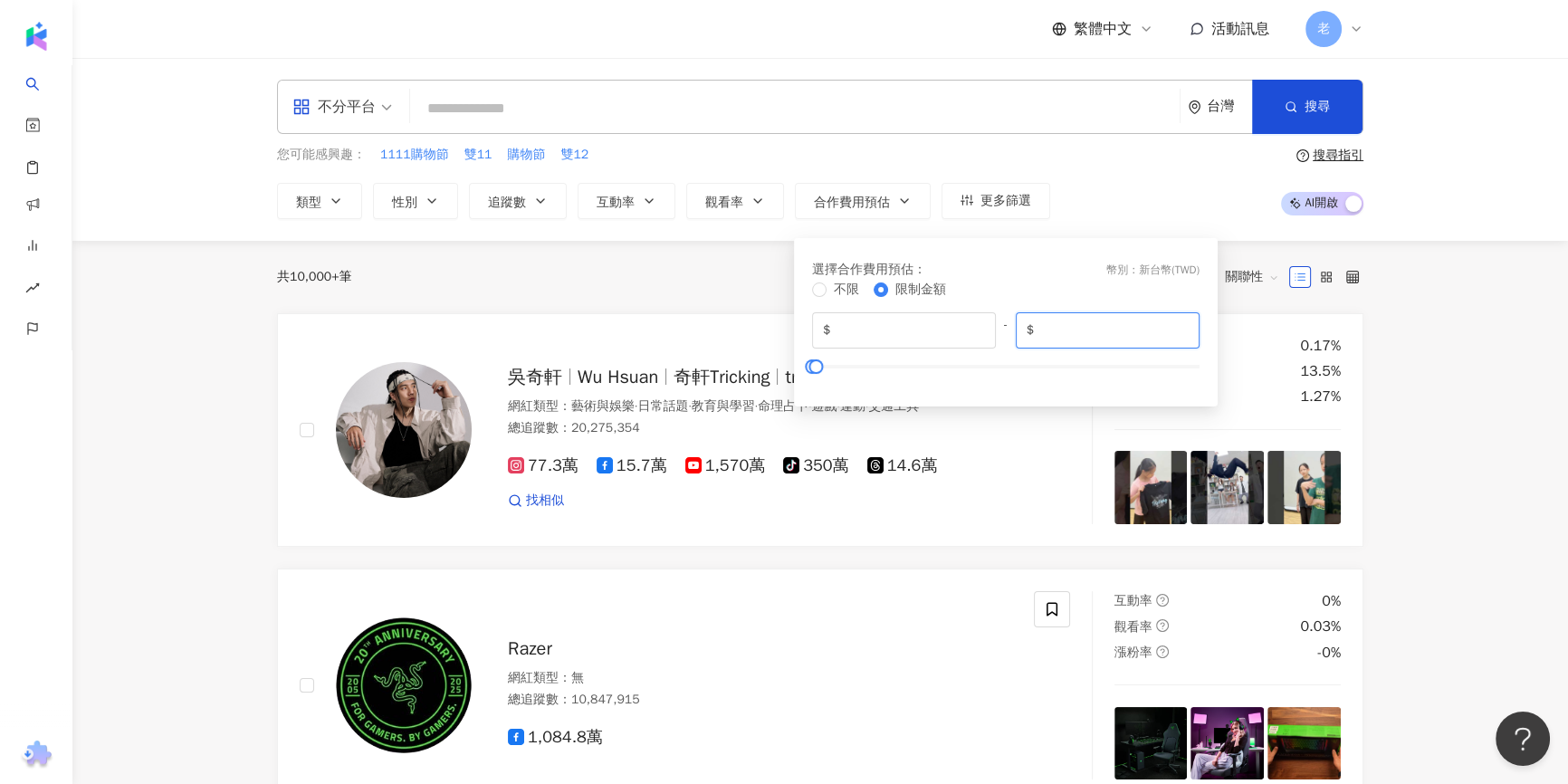 type on "*****" 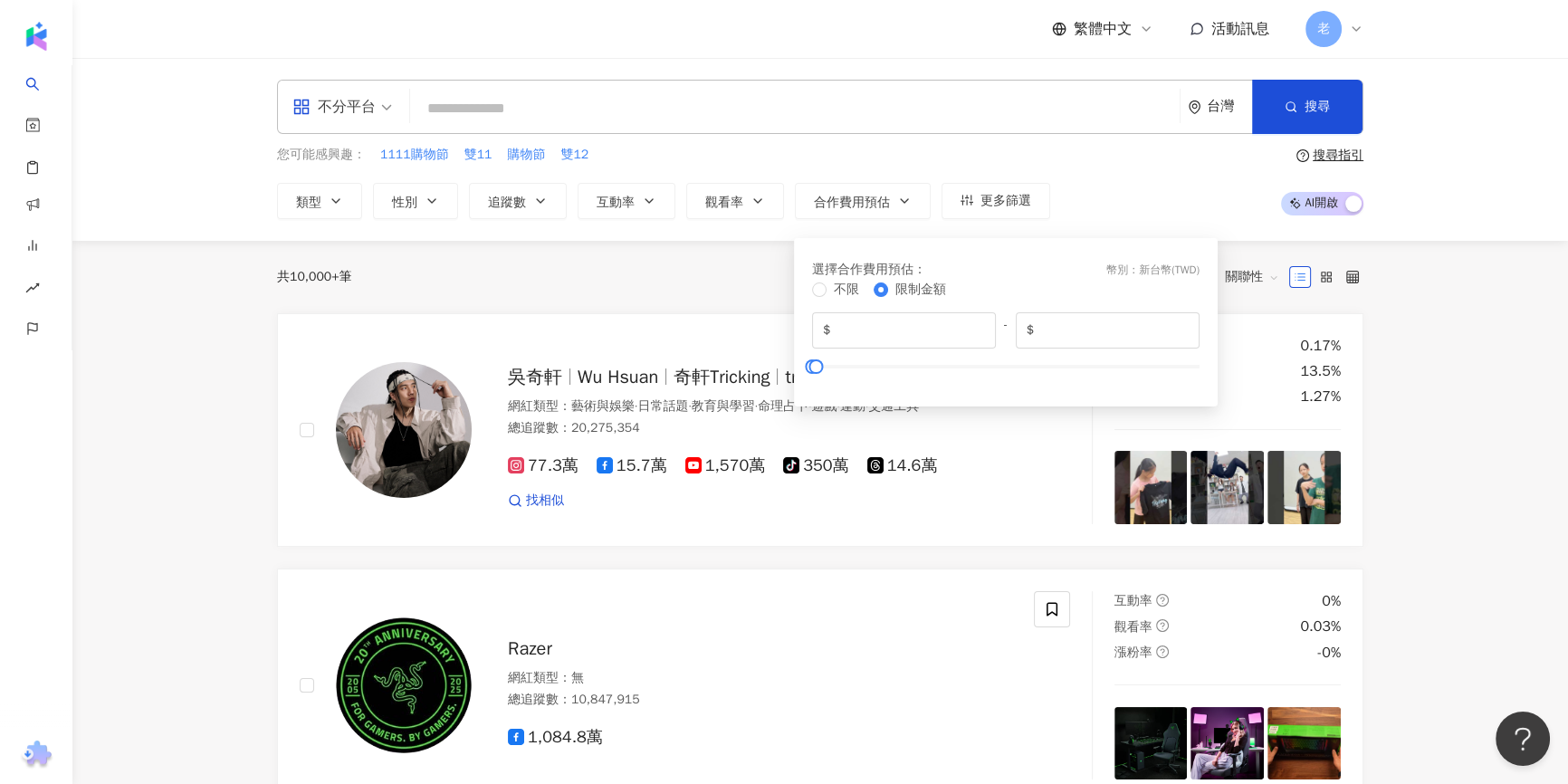 click on "選擇合作費用預估  ： 幣別 ： 新台幣 ( TWD ) 不限 限制金額 $ *  -  $ *****" at bounding box center [1006, 322] 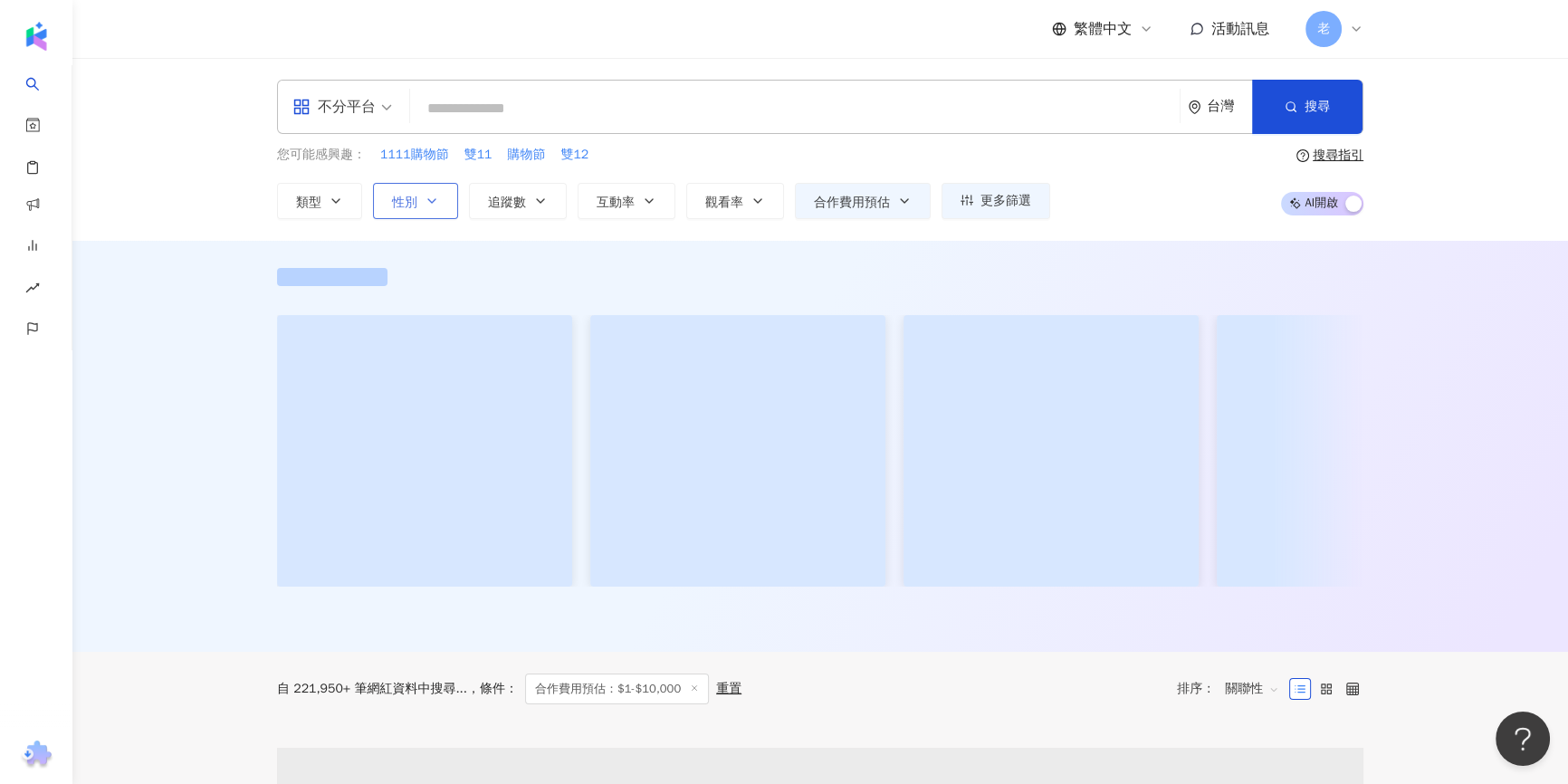 click on "性別" at bounding box center (416, 201) 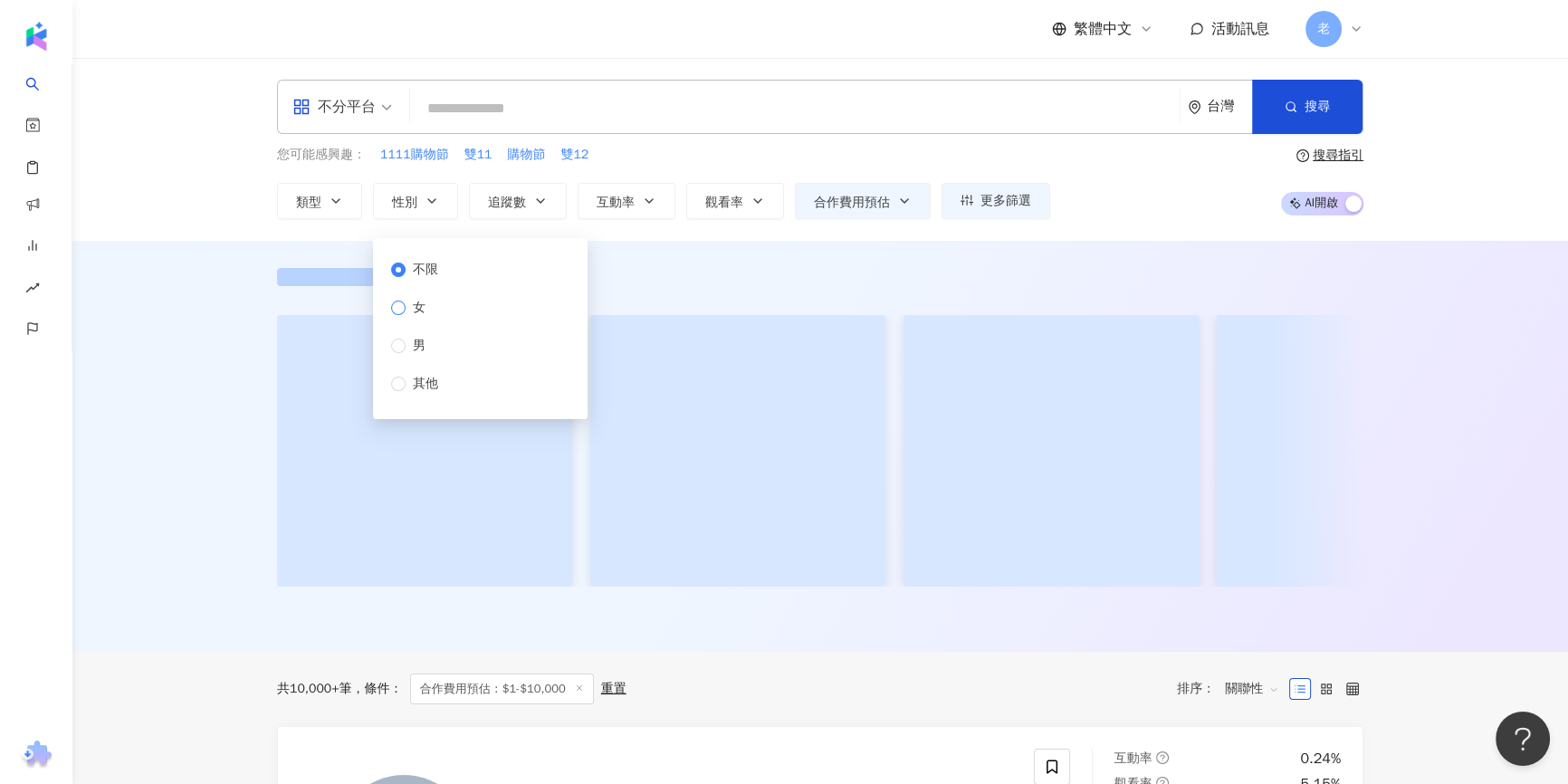 click on "女" at bounding box center (418, 308) 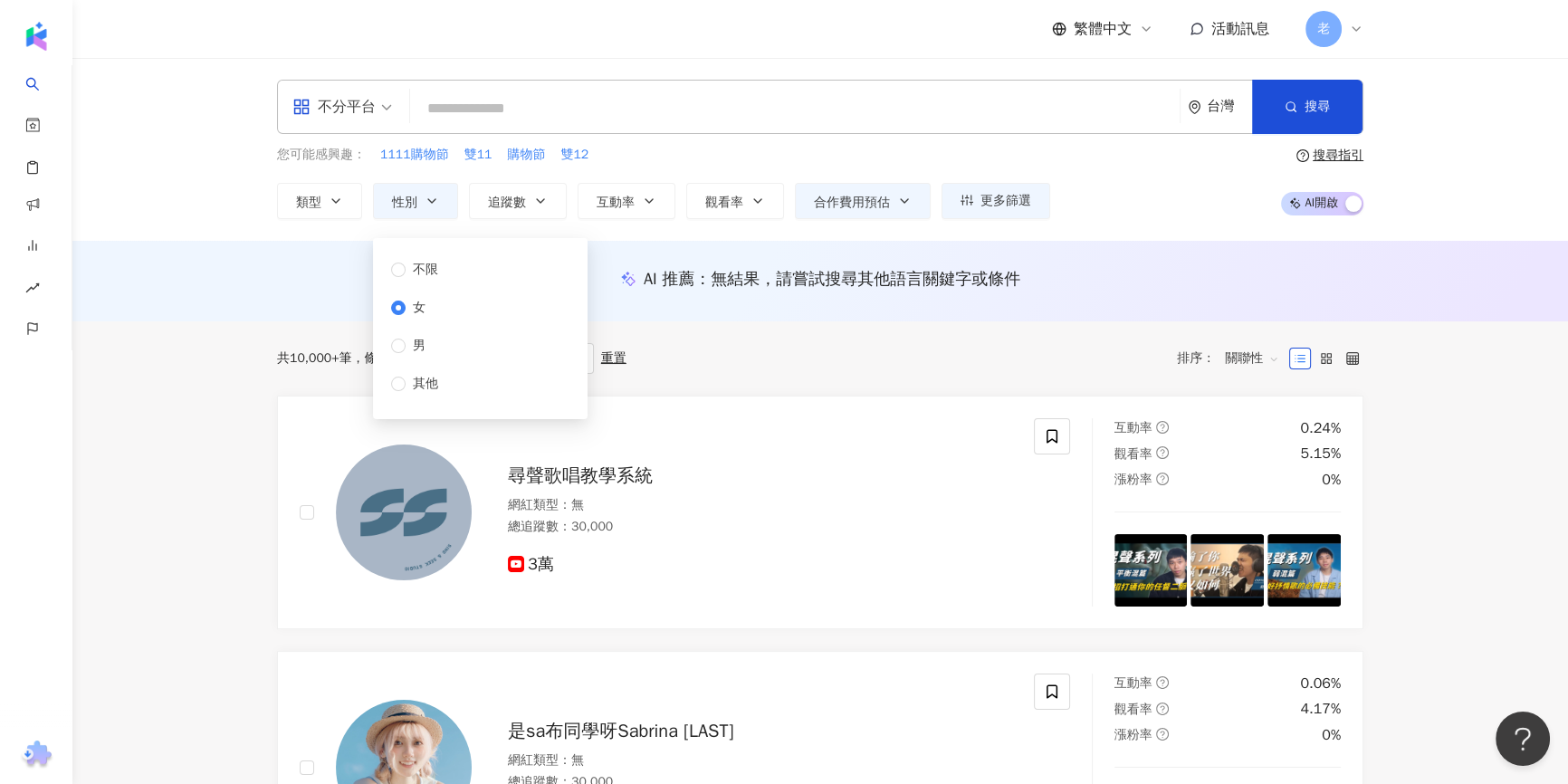 click on "女" at bounding box center (419, 308) 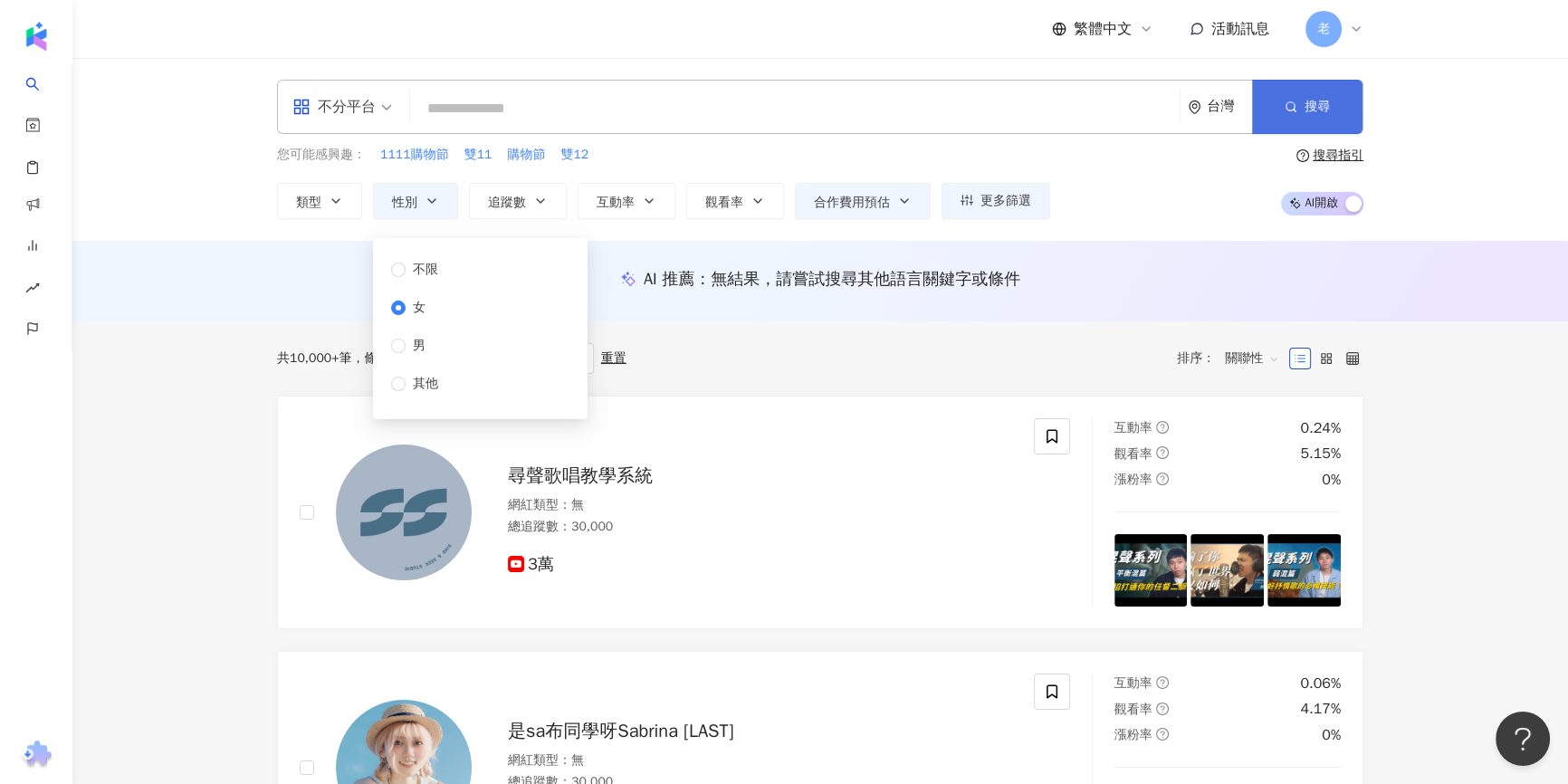 click on "搜尋" at bounding box center [1307, 107] 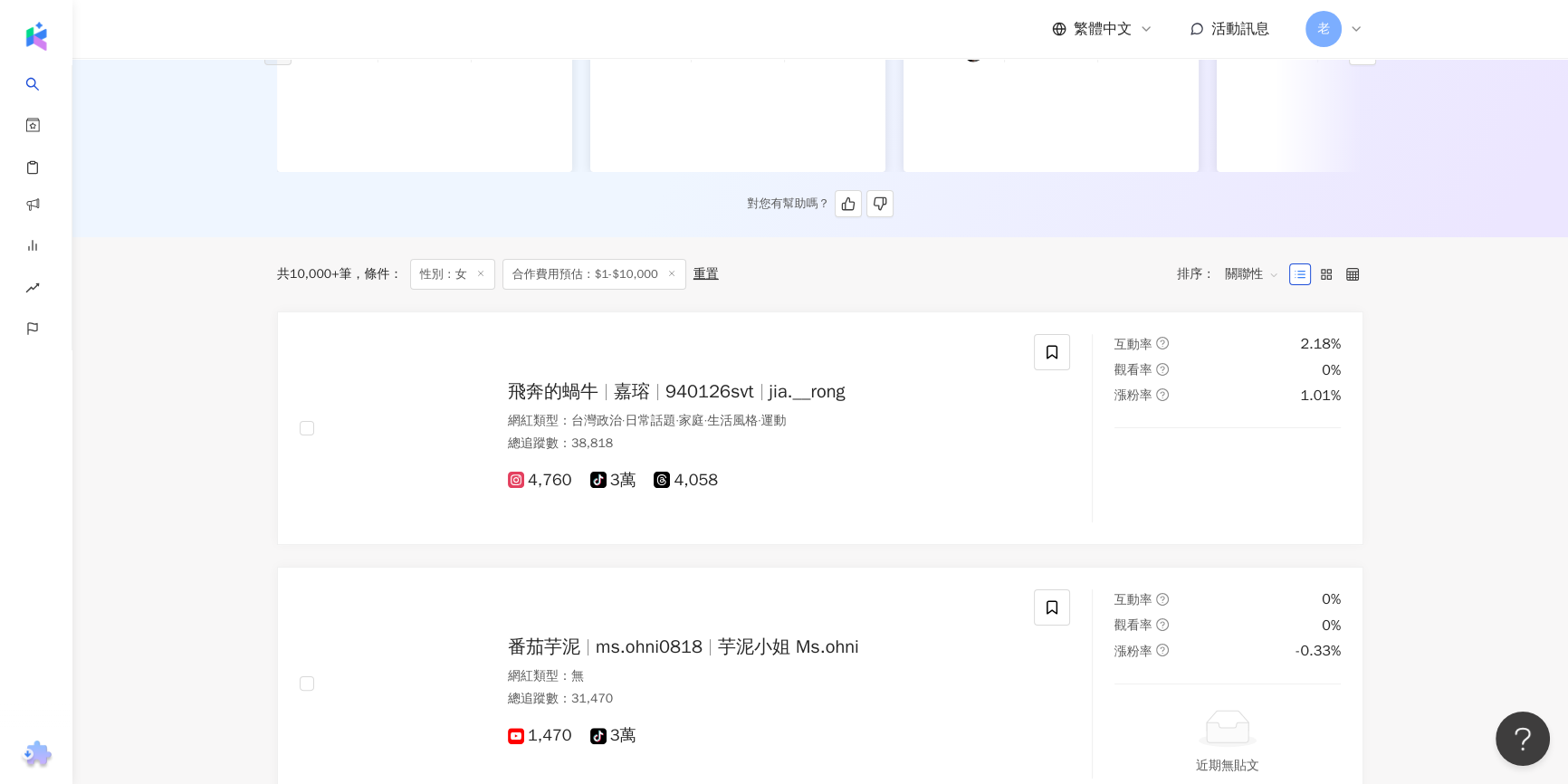scroll, scrollTop: 411, scrollLeft: 0, axis: vertical 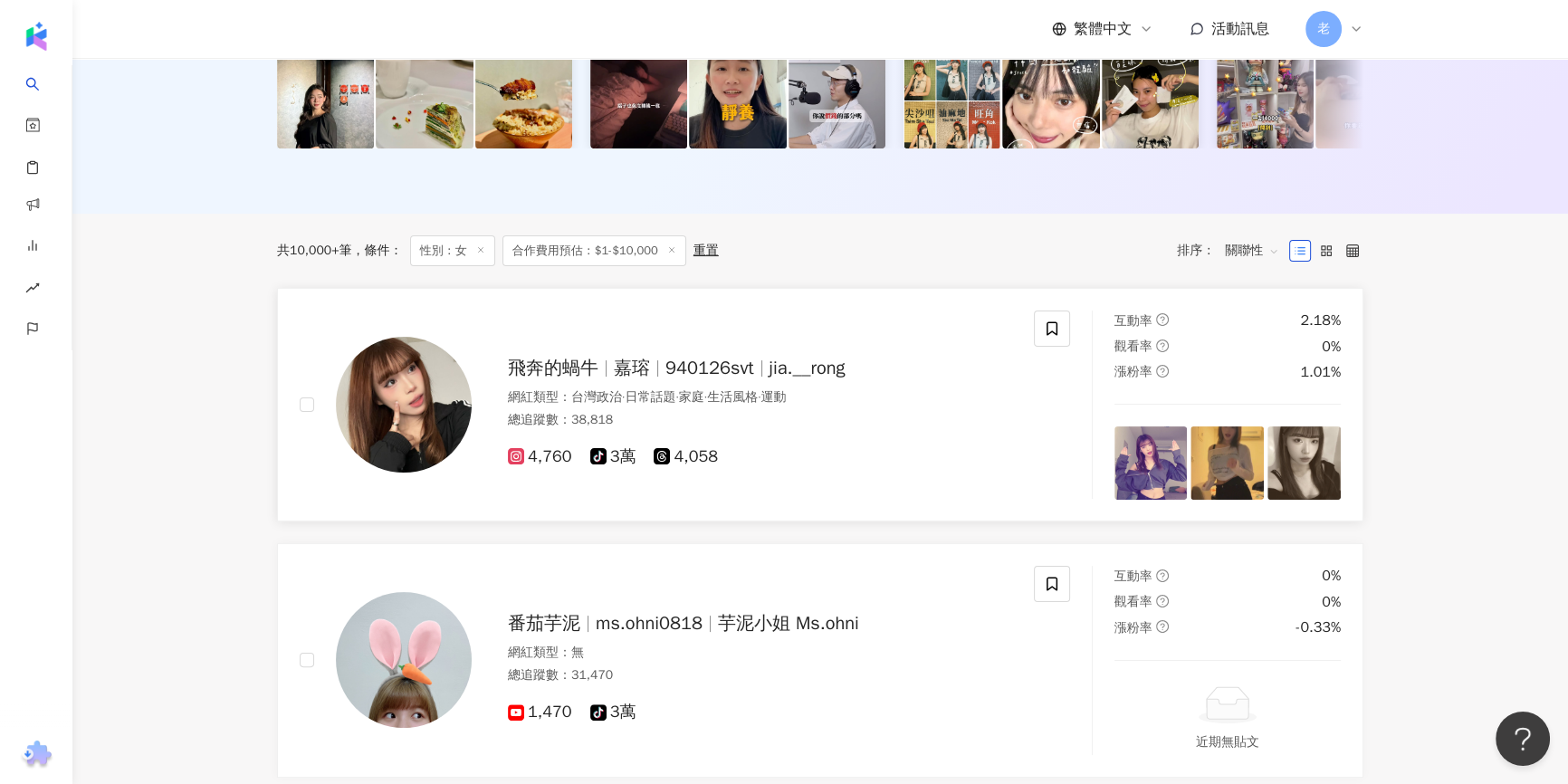 click on "飛奔的蝸牛 嘉瑢 940126svt jia.__rong 網紅類型 ： 台灣政治  ·  日常話題  ·  家庭  ·  生活風格  ·  運動 總追蹤數 ： 38,818 4,760 tiktok-icon 3萬 4,058" at bounding box center (741, 405) 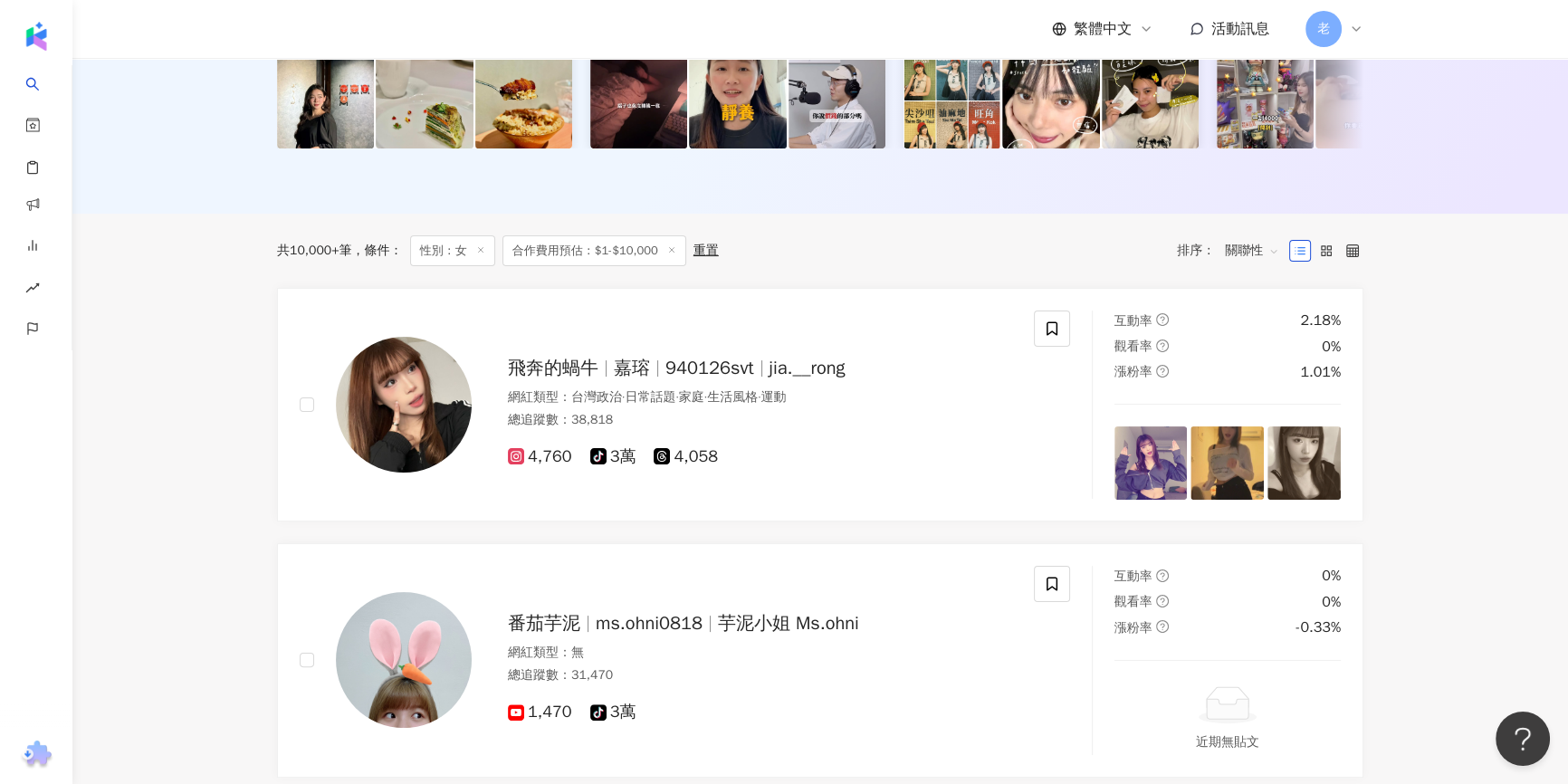 click on "AI 推薦 ： 最近有合作的網紅 Peggy [LAST] 提及的品牌 無資料 預估合作費用 $500+ 總追蹤數 2,399 yuru901108 提及的品牌 無資料 預估合作費用 $1,000+ 總追蹤數 8,459 洪瑞綺｜樚比 提及的品牌 預估合作費用 $500+ 總追蹤數 5,633 淳 tiktok-icon 提及的品牌 無資料 預估合作費用 $1,000+ 總追蹤數 1.3萬 黎曄ya 提及的品牌 無資料 預估合作費用 $1,000+ 總追蹤數 1.2萬 芭樂水水 提及的品牌 無資料 預估合作費用 $5,000+ 總追蹤數 1.4萬 維娜師𝑽𝒆𝒓𝒏𝒂♡ 體態保養Ⅰ女性成長Ⅰ親子育兒 提及的品牌 無資料 預估合作費用 $5,000+ 總追蹤數 1.8萬 璇 提及的品牌 預估合作費用 $500+ 總追蹤數 4,603 人造人電子金牌九安 提及的品牌 無資料 預估合作費用 $500+ 總追蹤數 8,335 g_g_1108 提及的品牌 無資料 預估合作費用 $500+ 總追蹤數 1,519 近期無商業合作貼文 lulu861214 提及的品牌 無資料 預估合作費用 $500+ 8,205" at bounding box center [820, 22] 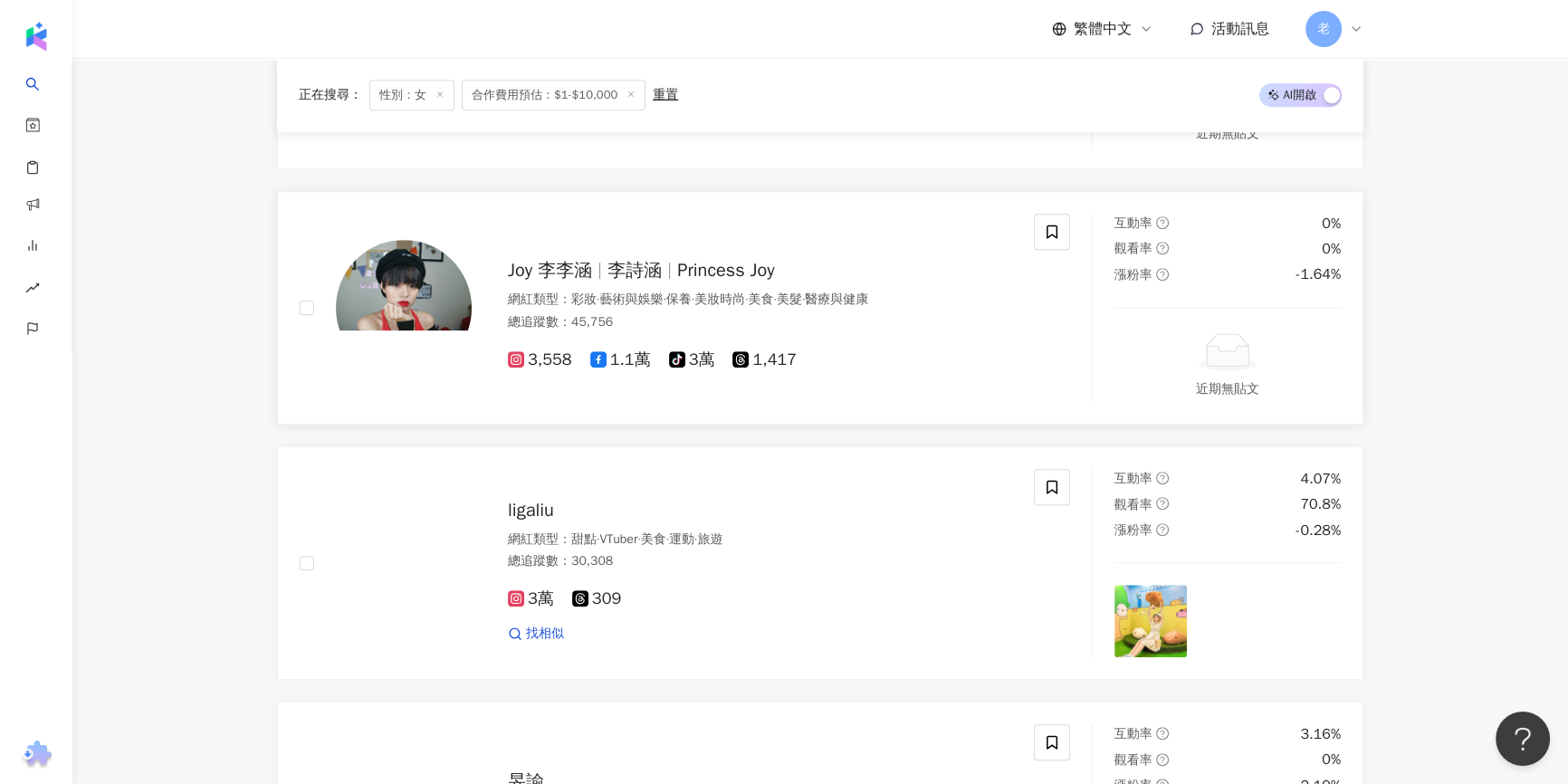 scroll, scrollTop: 1152, scrollLeft: 0, axis: vertical 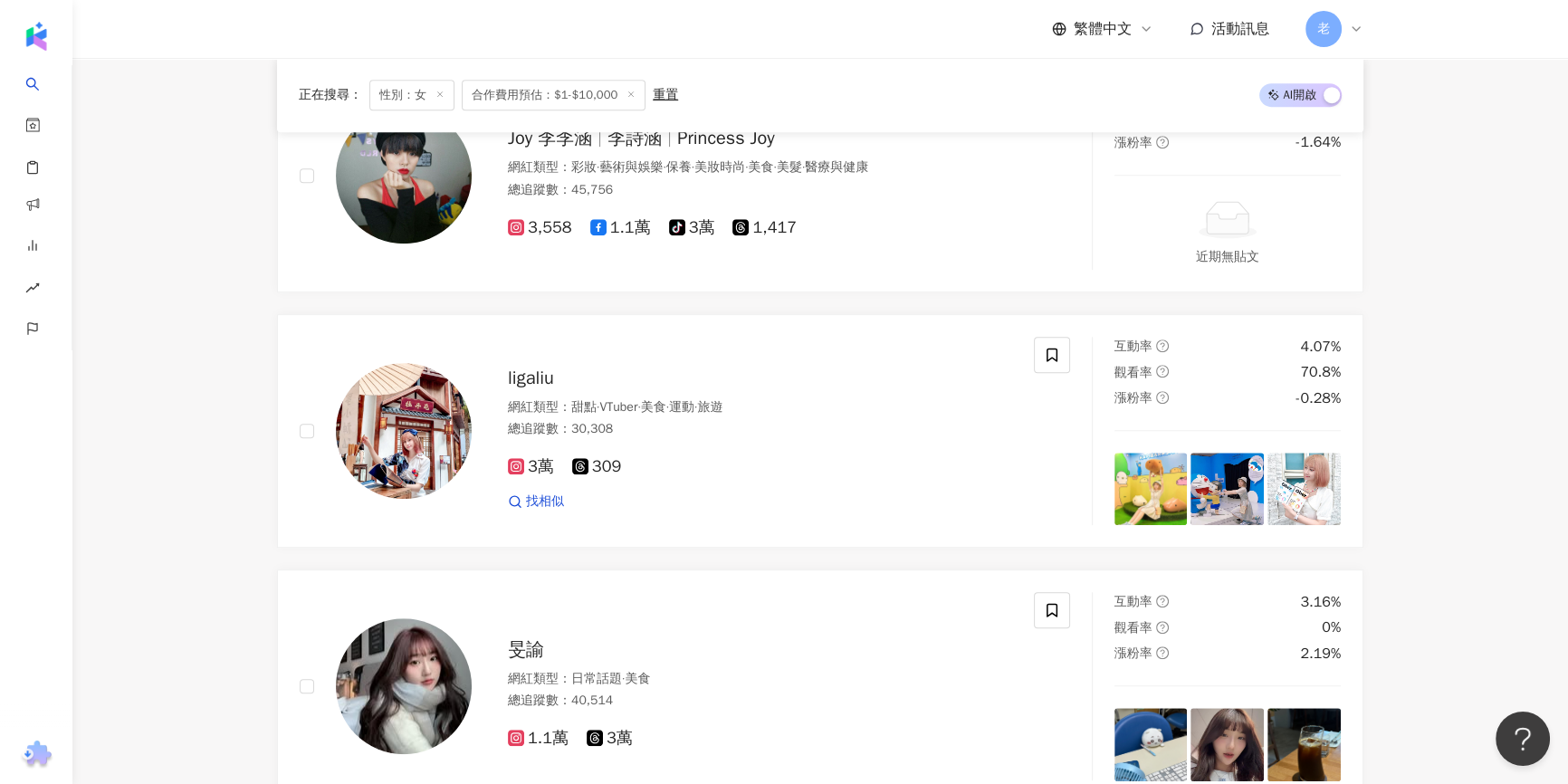 click on "老" at bounding box center [1334, 29] 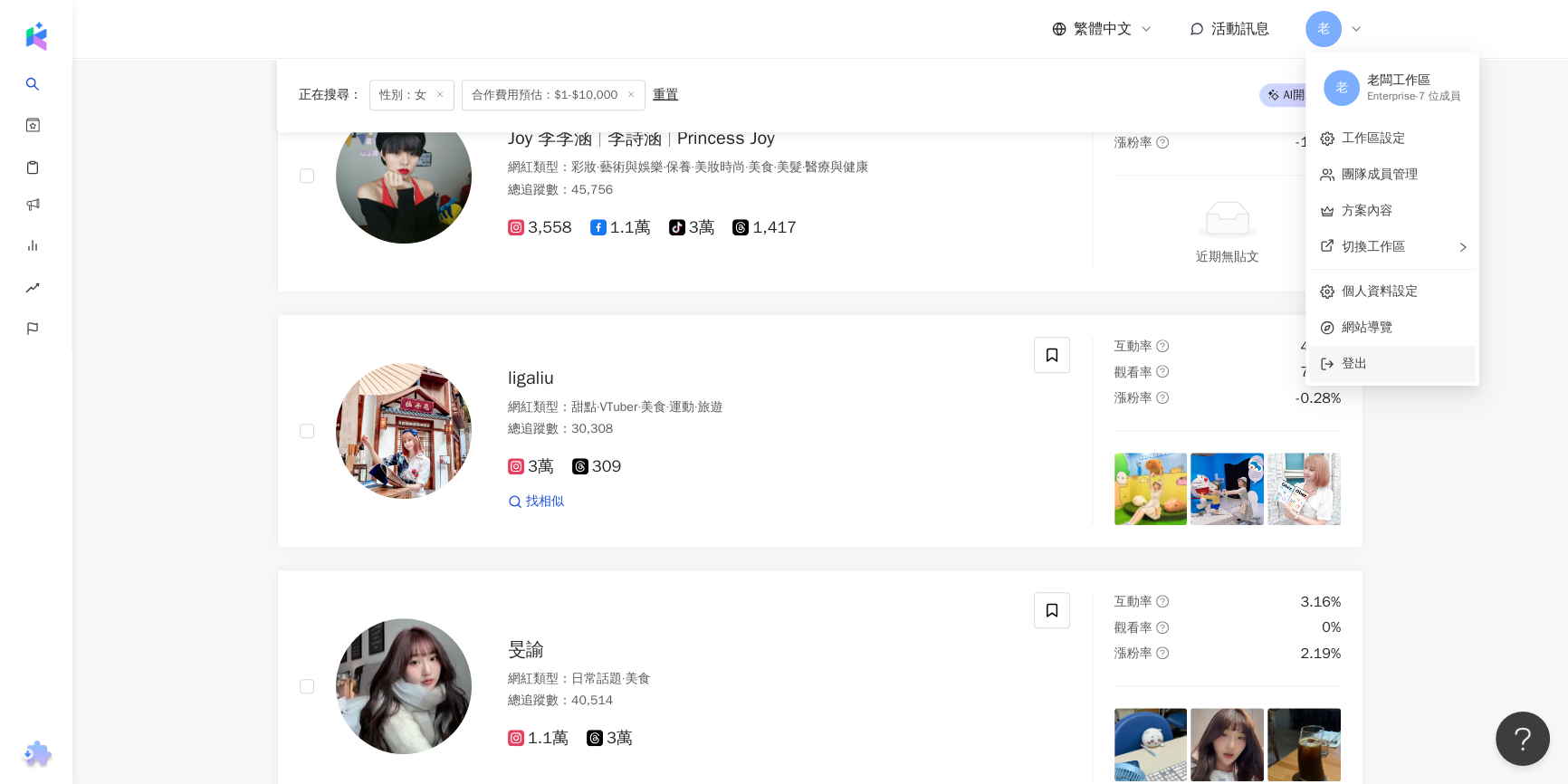 click on "登出" at bounding box center [1354, 363] 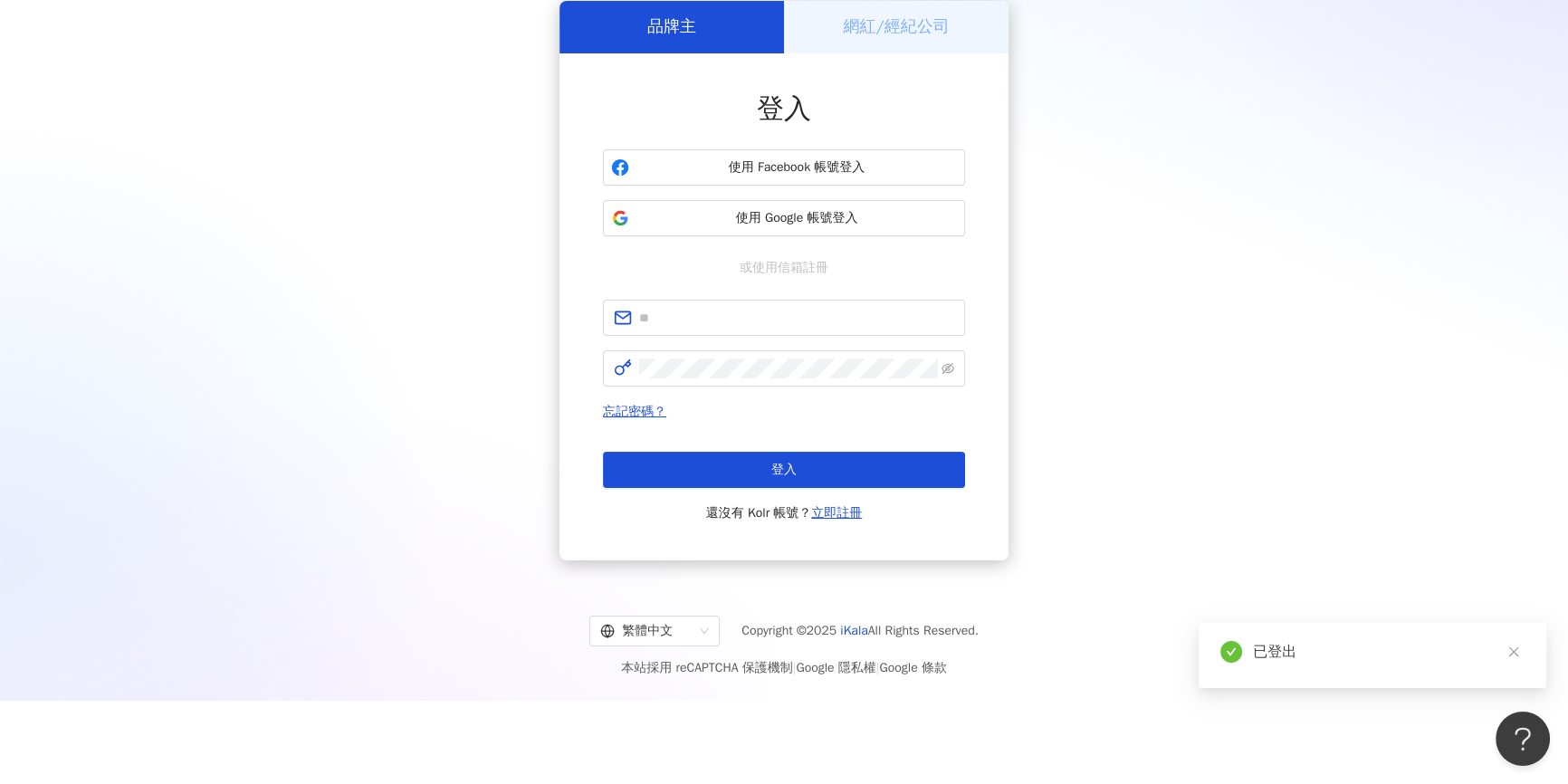 scroll, scrollTop: 0, scrollLeft: 0, axis: both 